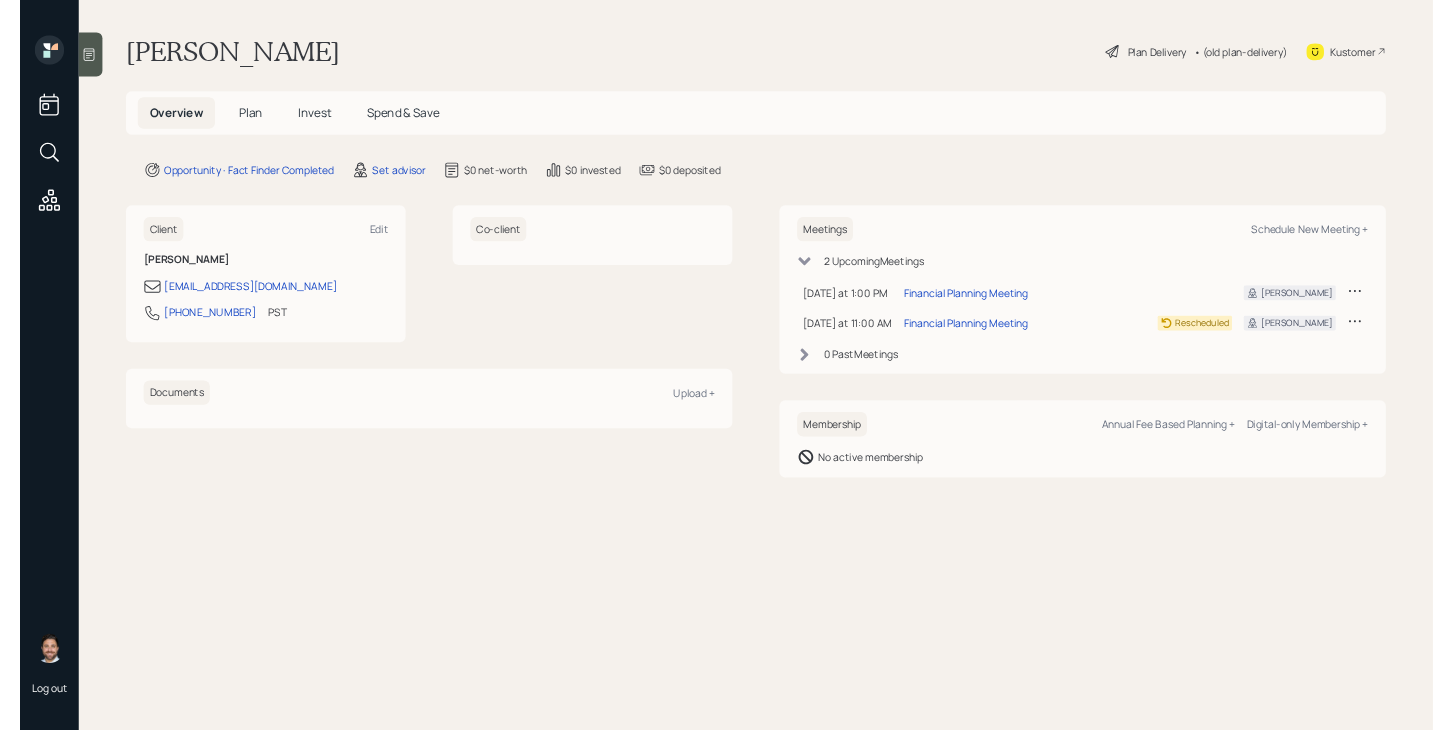 scroll, scrollTop: 0, scrollLeft: 0, axis: both 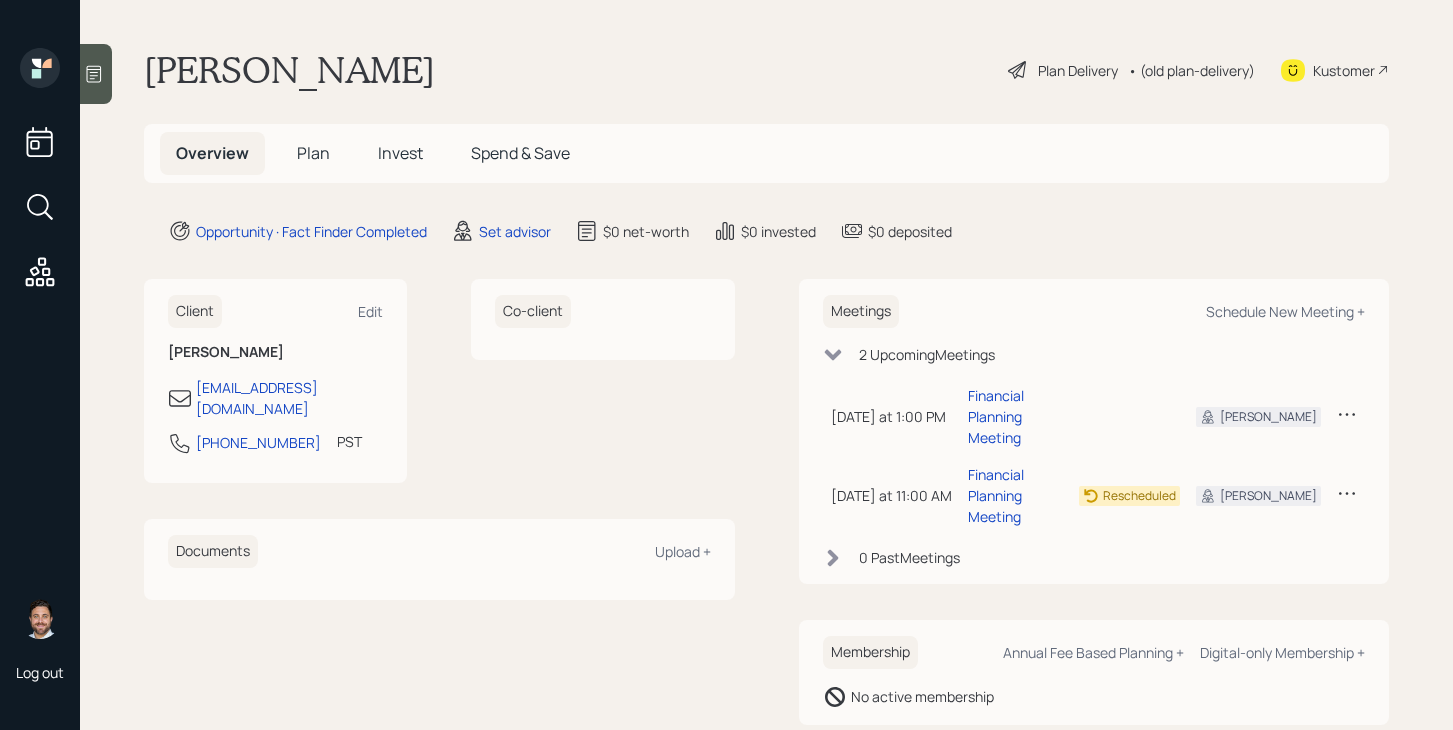 click on "Plan" at bounding box center [313, 153] 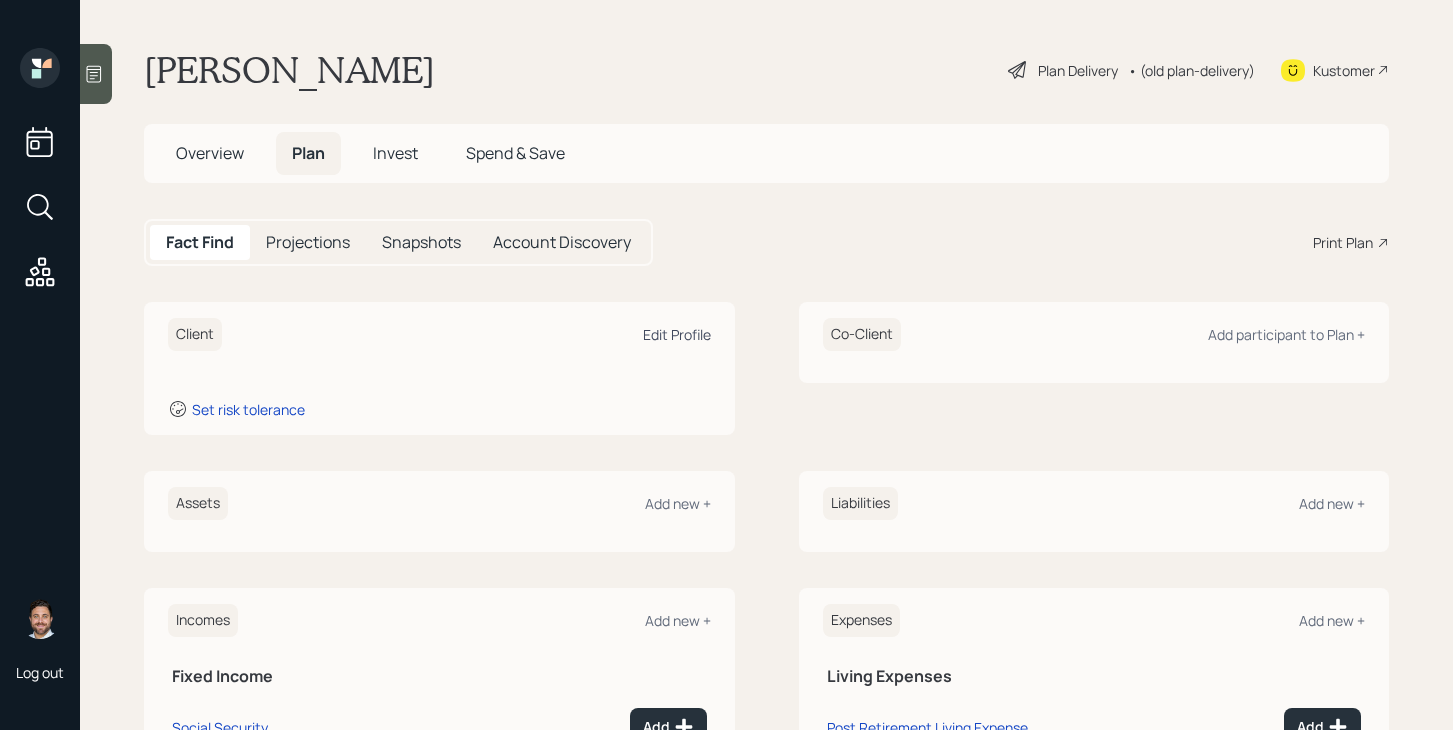 click on "Edit Profile" at bounding box center (677, 334) 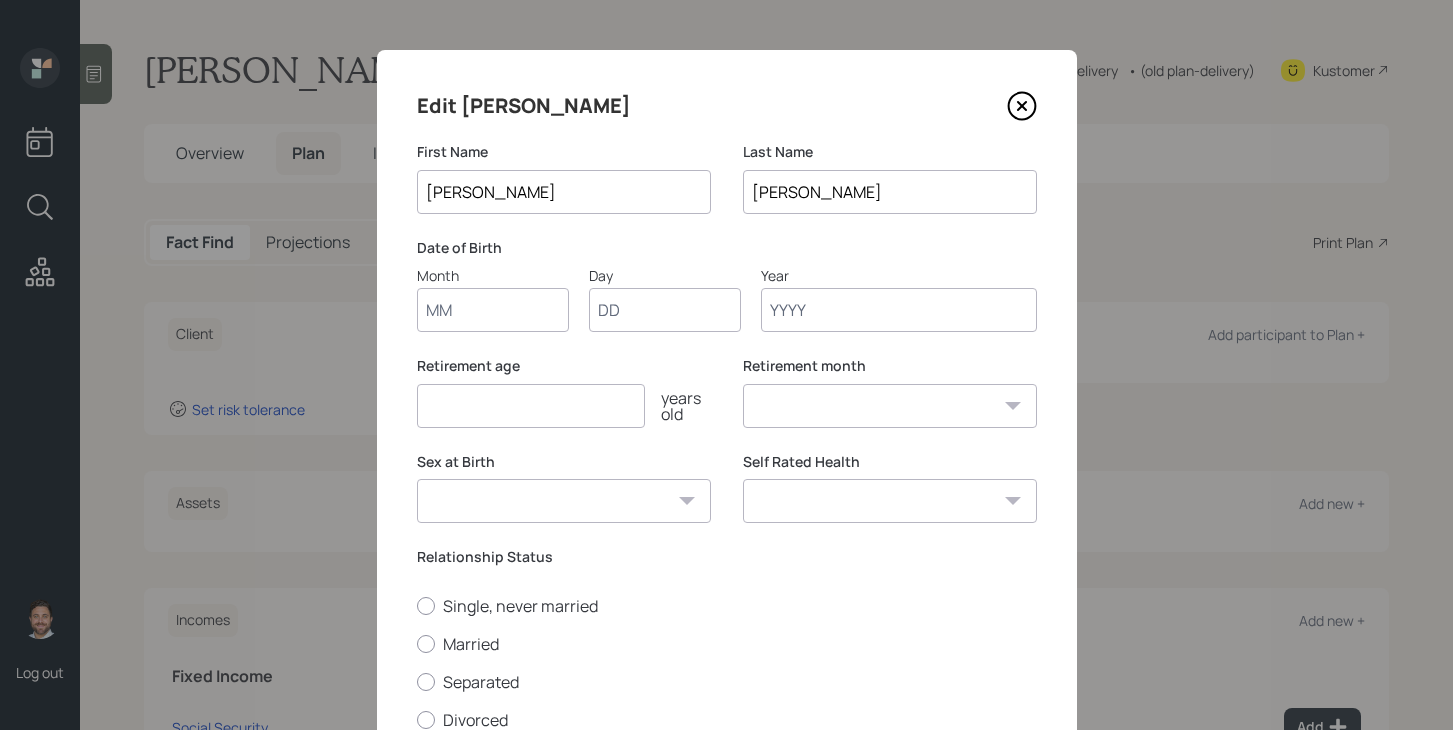 click on "Month" at bounding box center (493, 310) 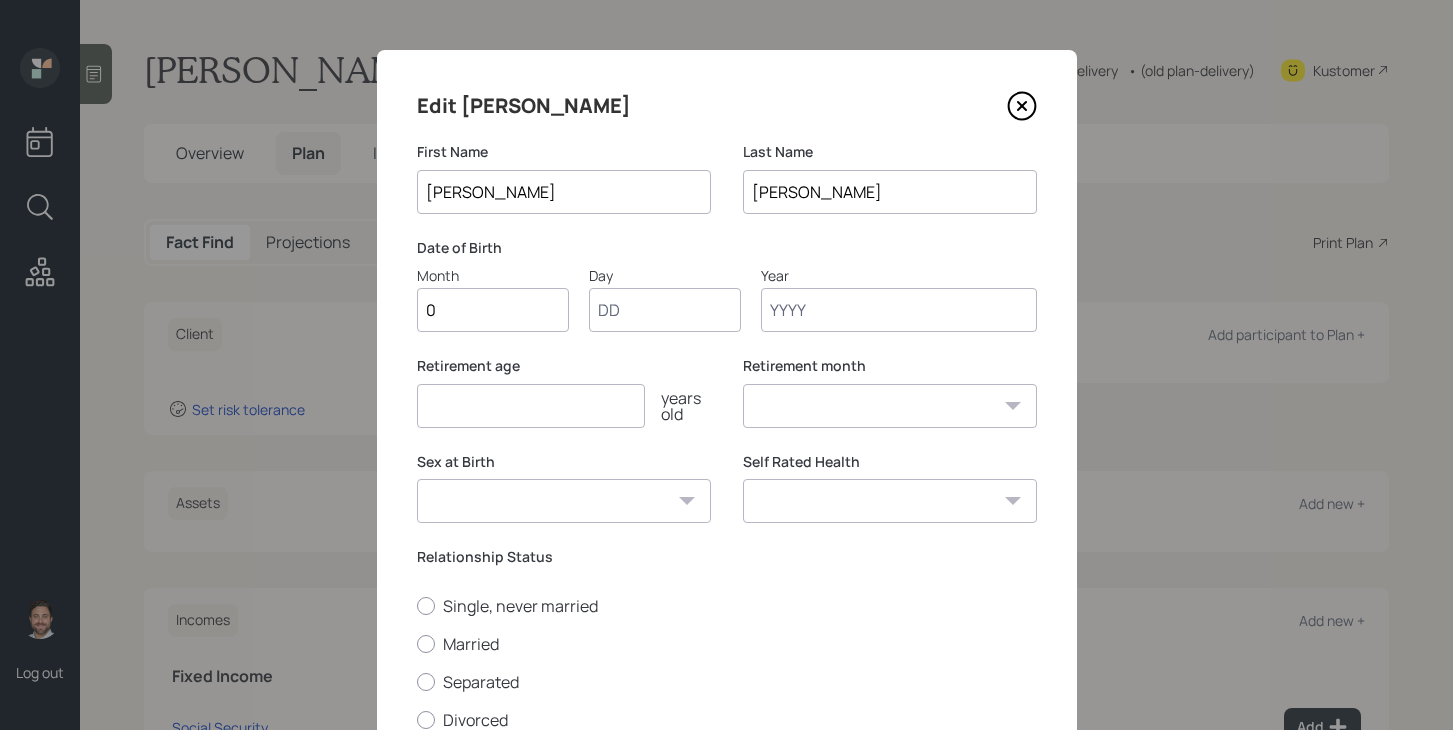 type on "01" 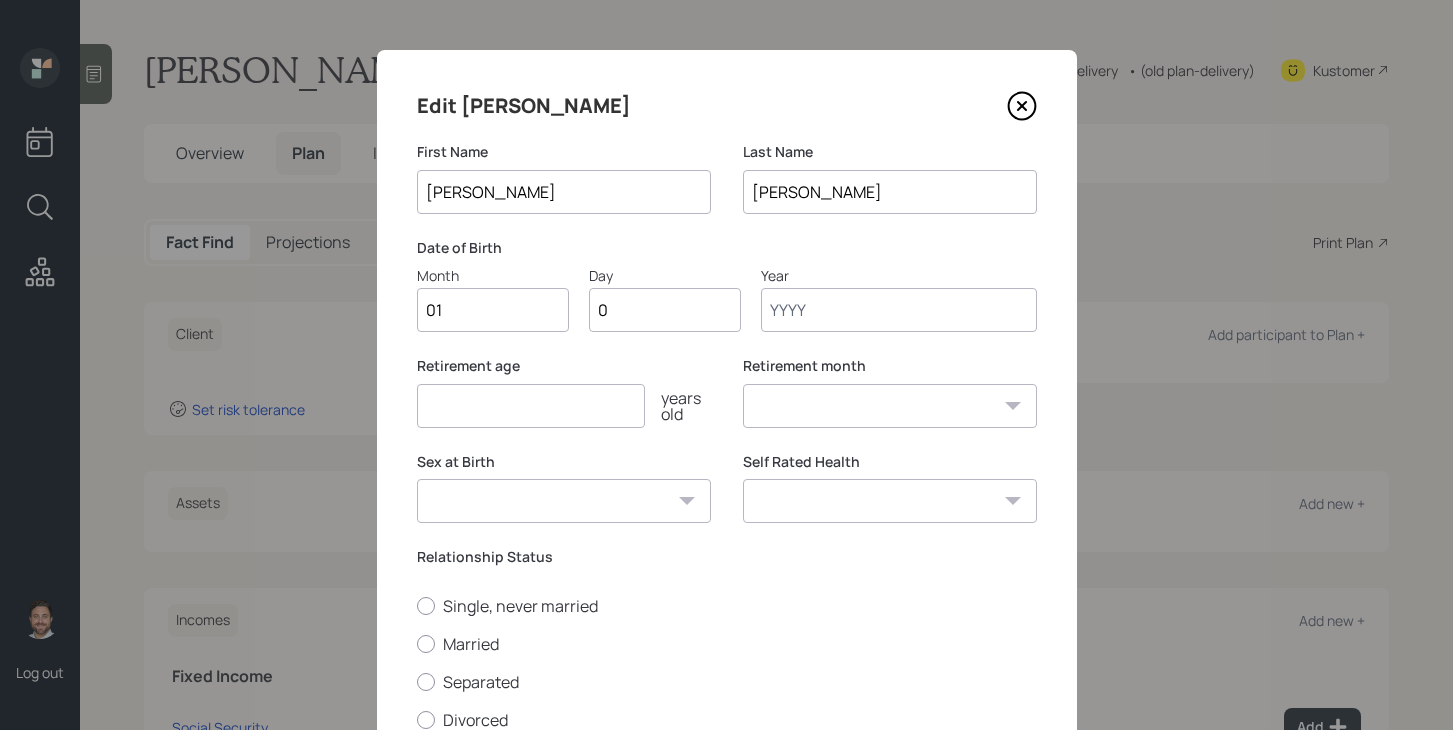 type on "01" 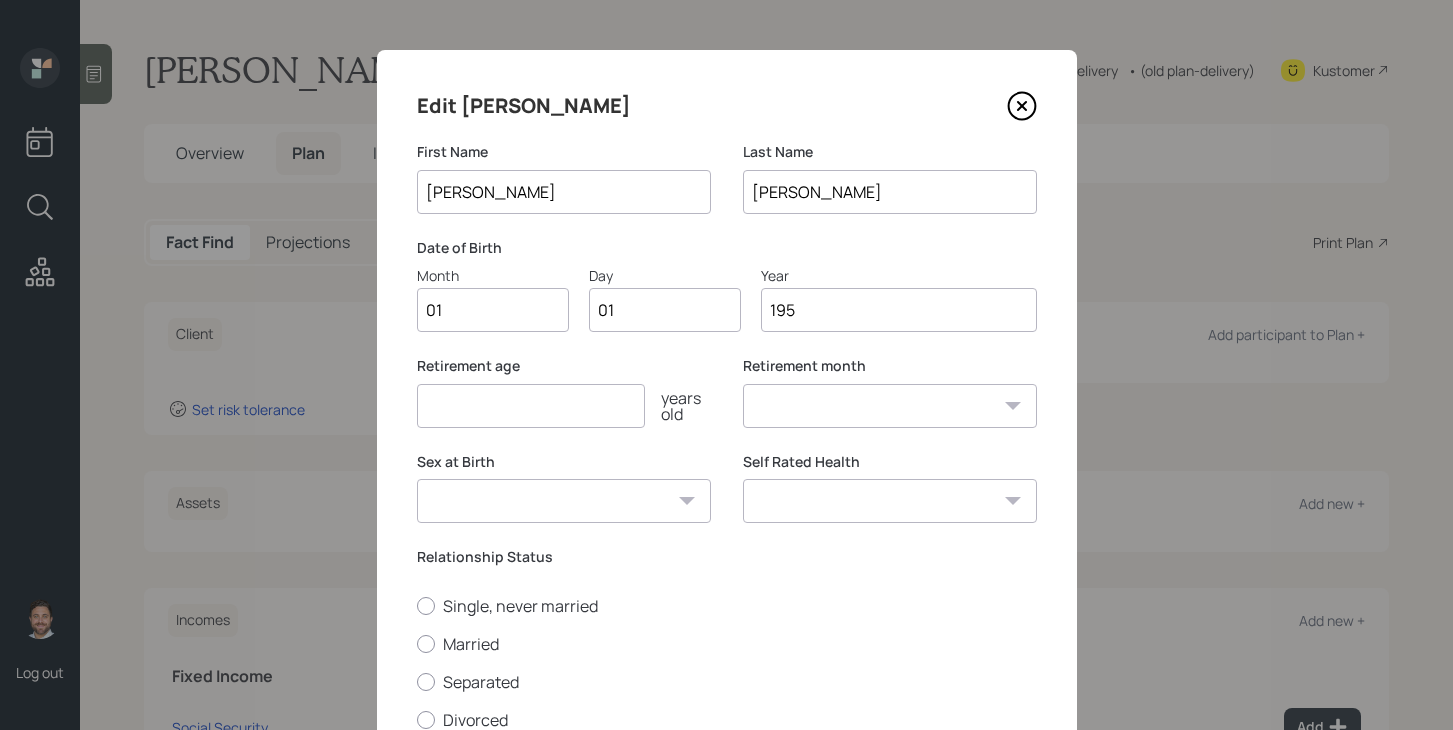 type on "1955" 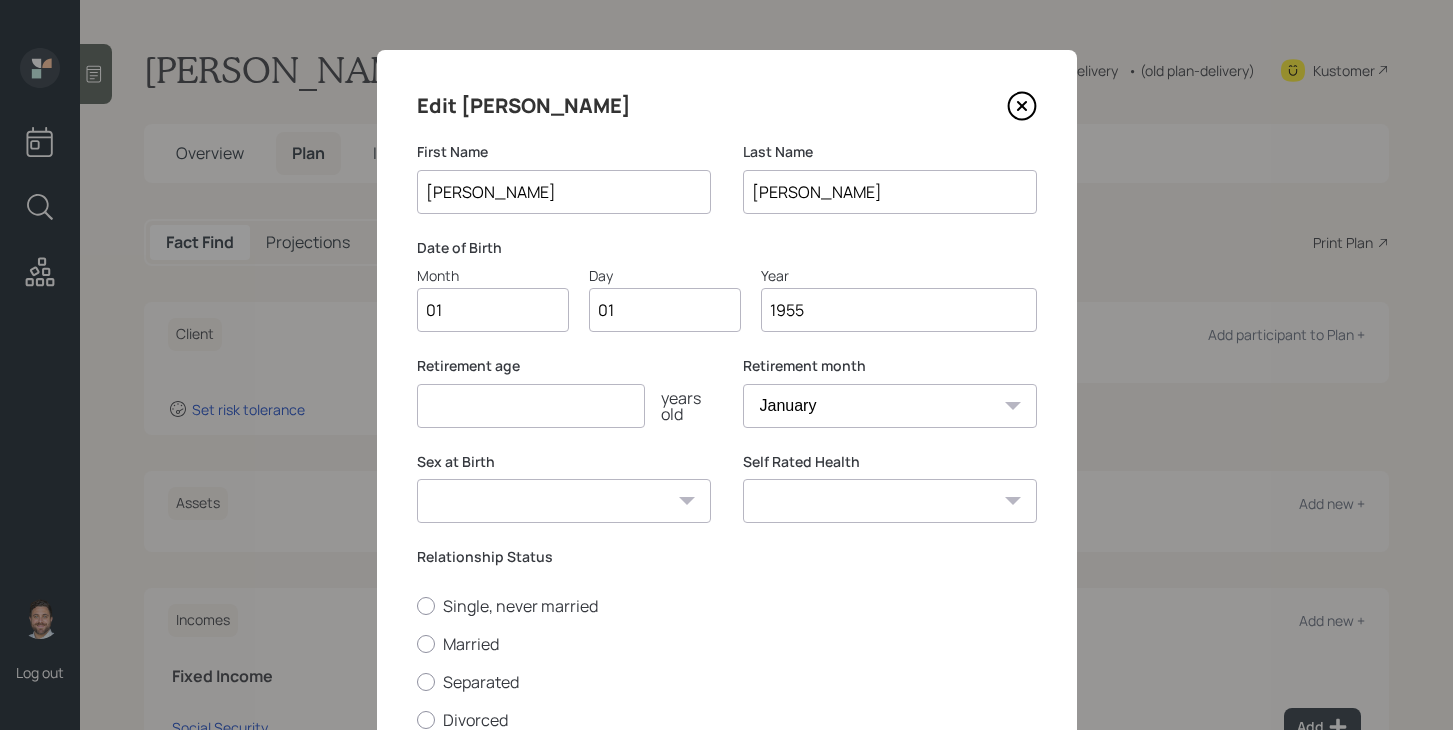 type on "1955" 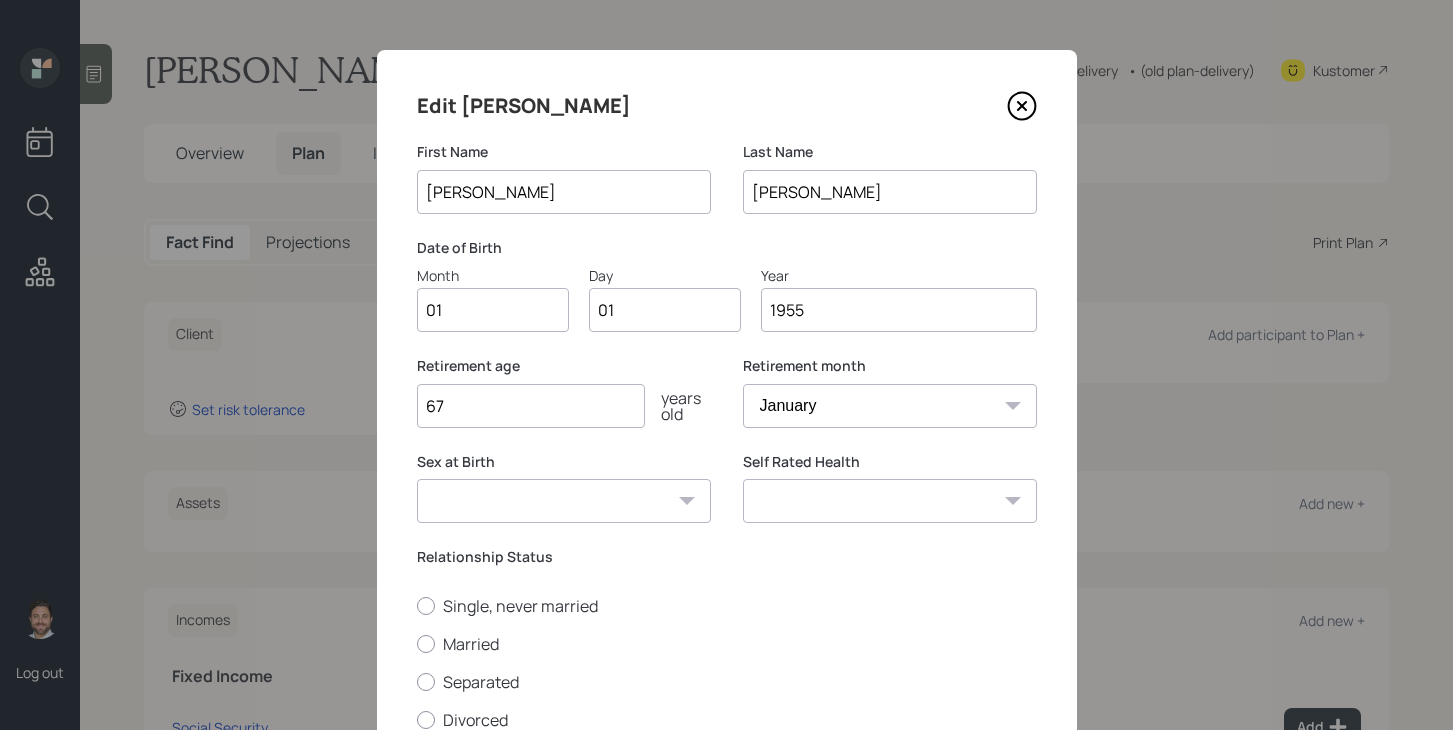 scroll, scrollTop: 197, scrollLeft: 0, axis: vertical 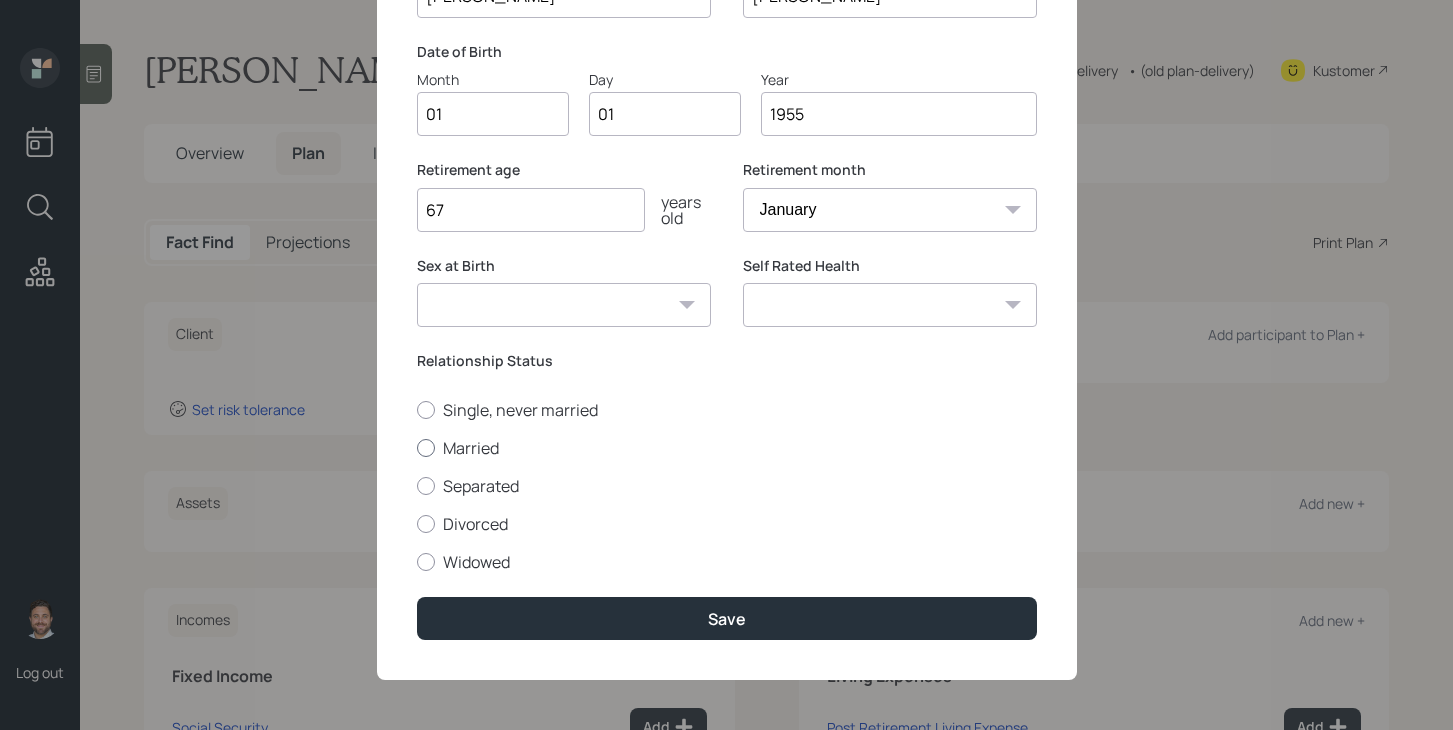type on "67" 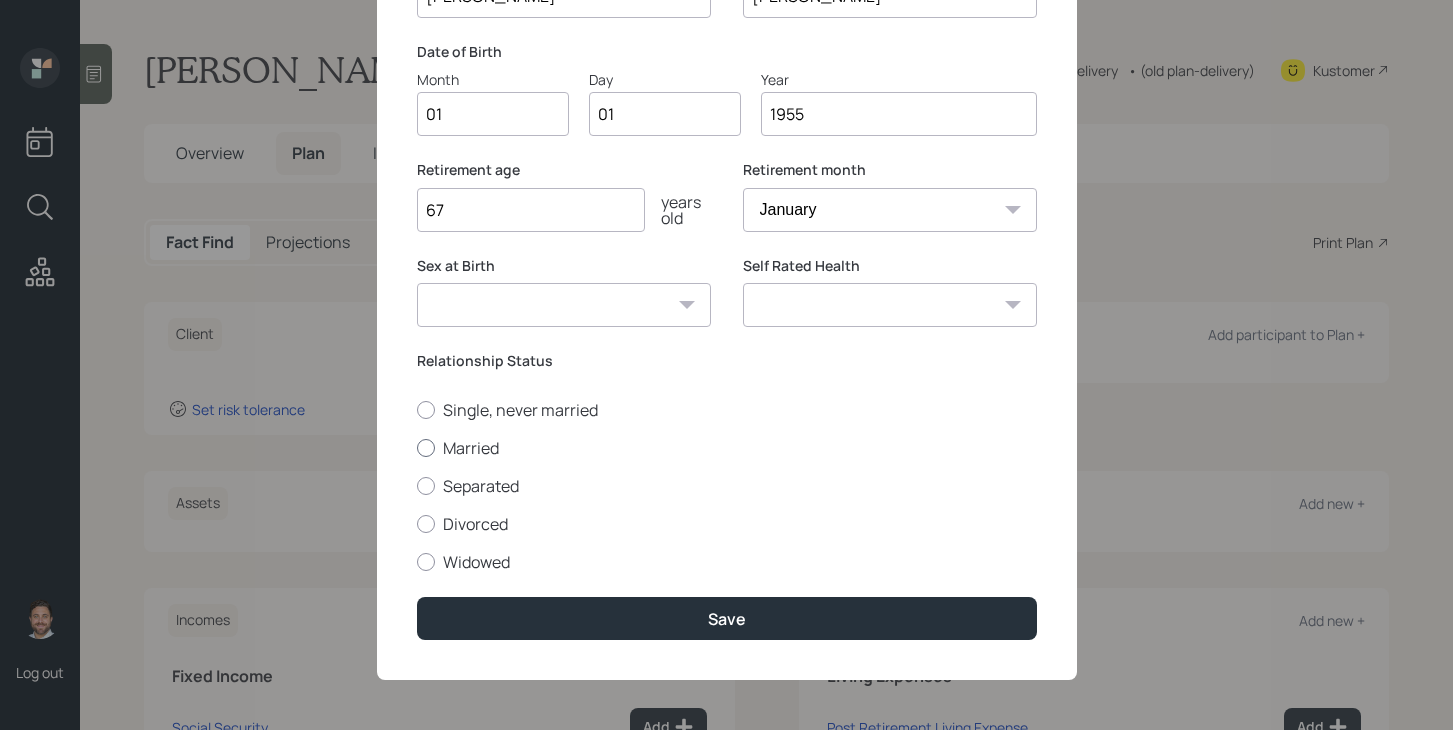 radio on "true" 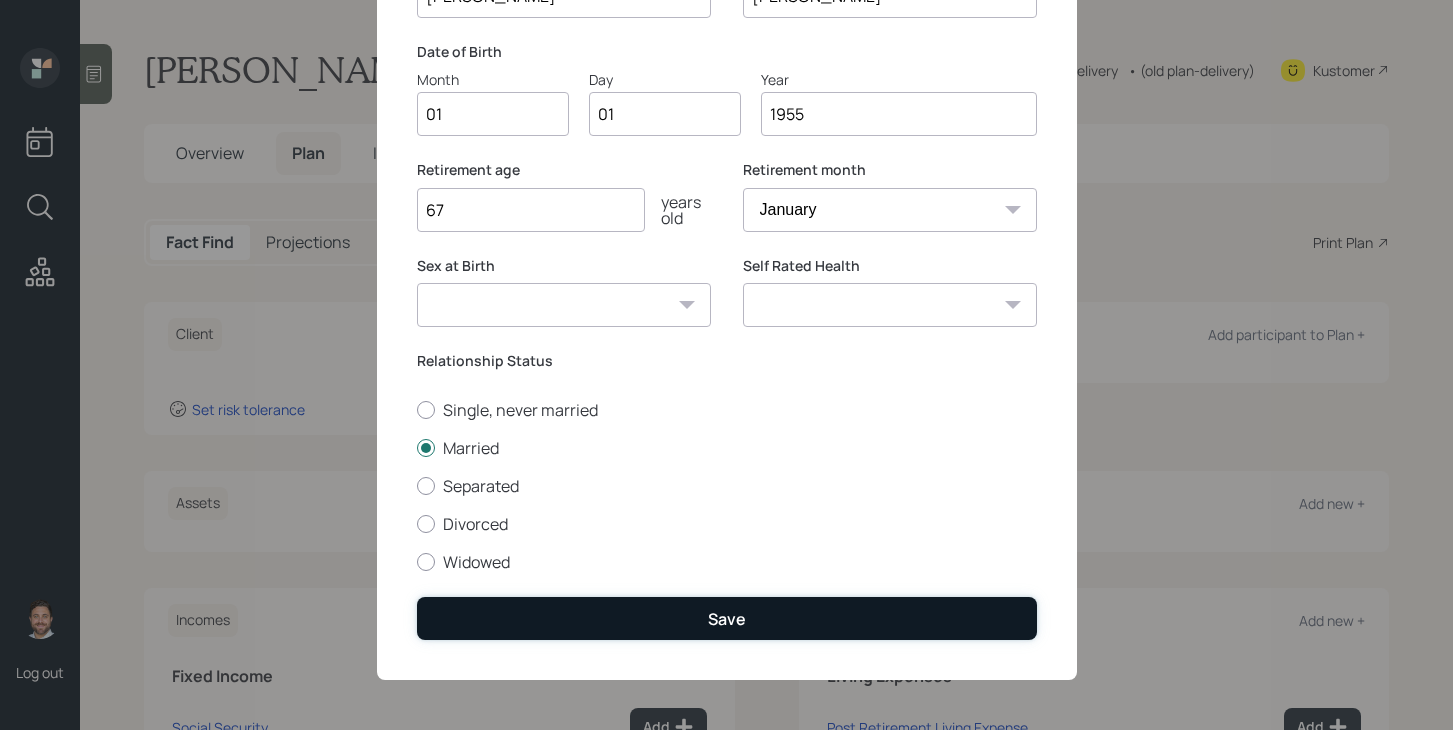 click on "Save" at bounding box center (727, 618) 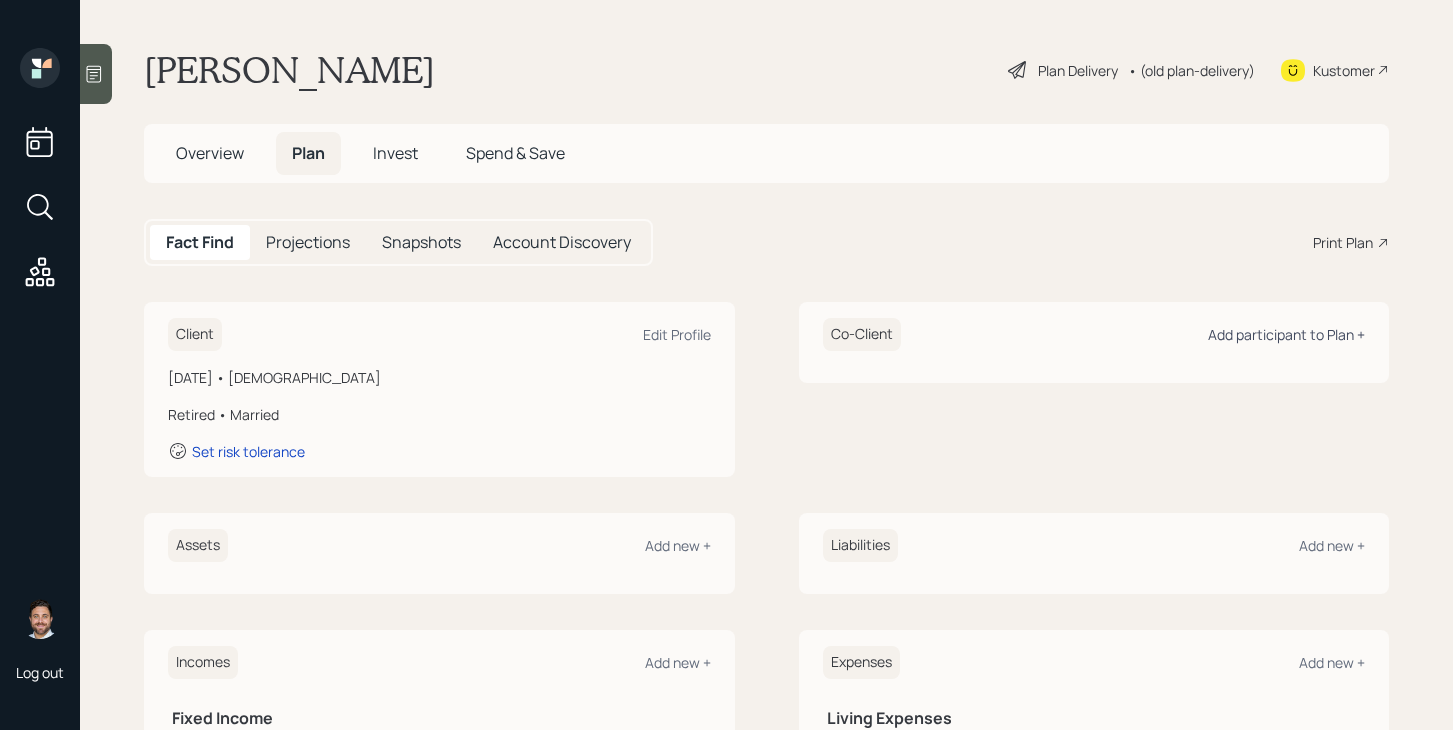 click on "Add participant to Plan +" at bounding box center [1286, 334] 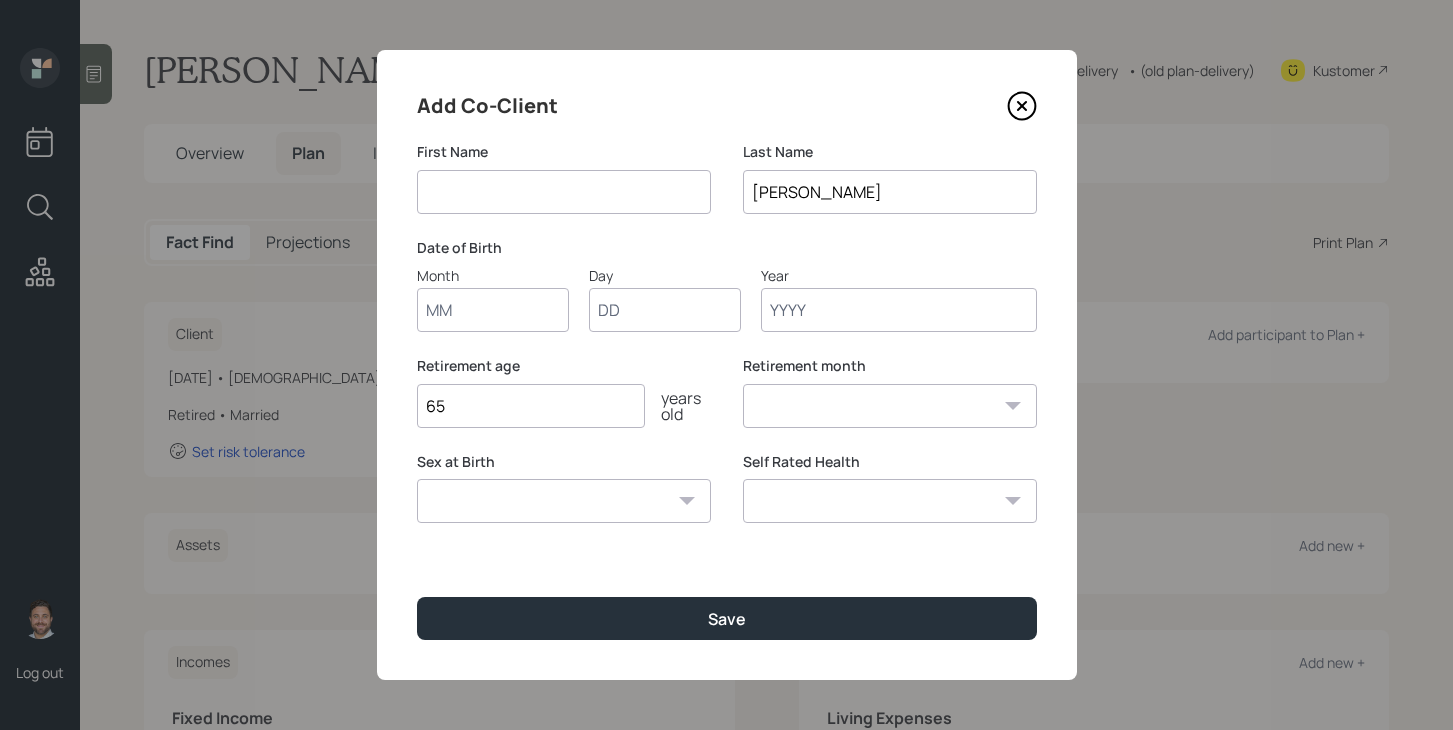 click at bounding box center (564, 192) 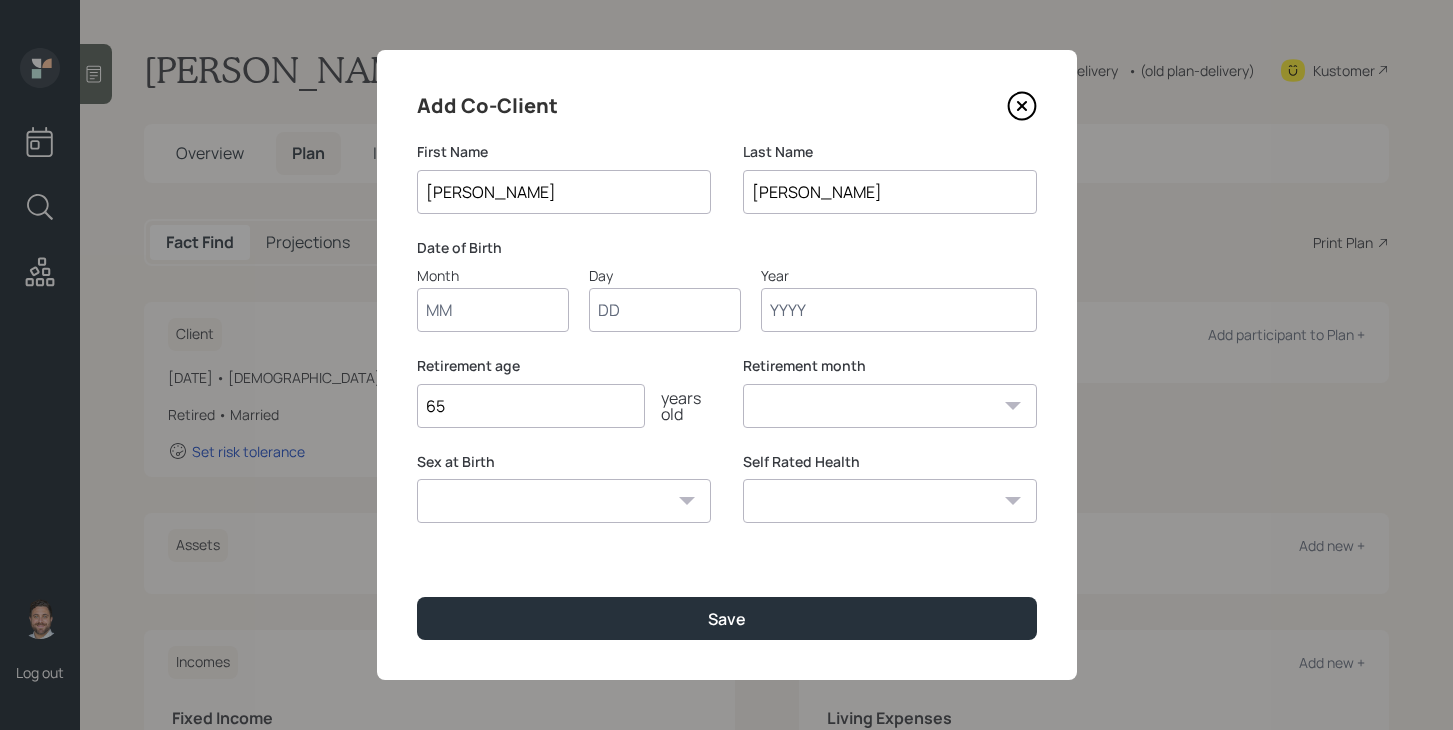 type on "[PERSON_NAME]" 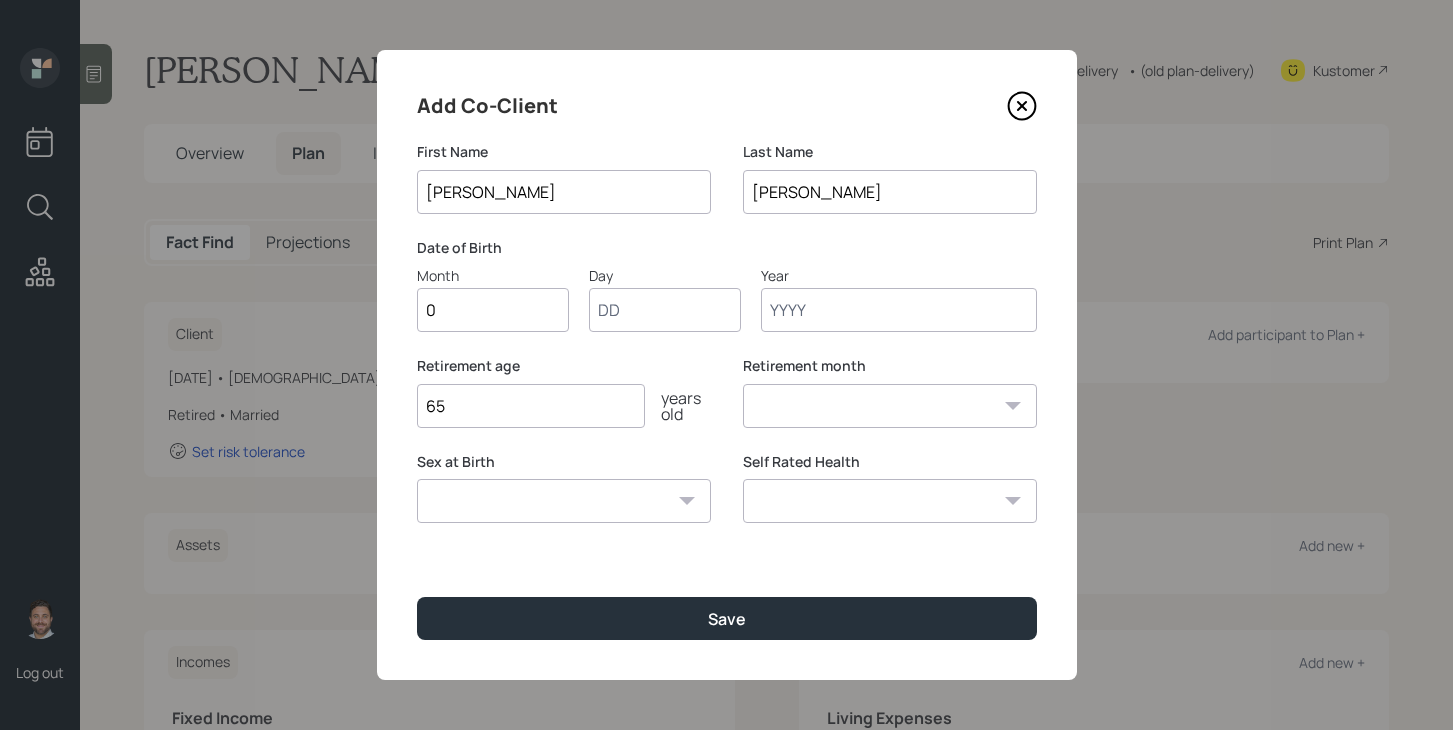 type on "01" 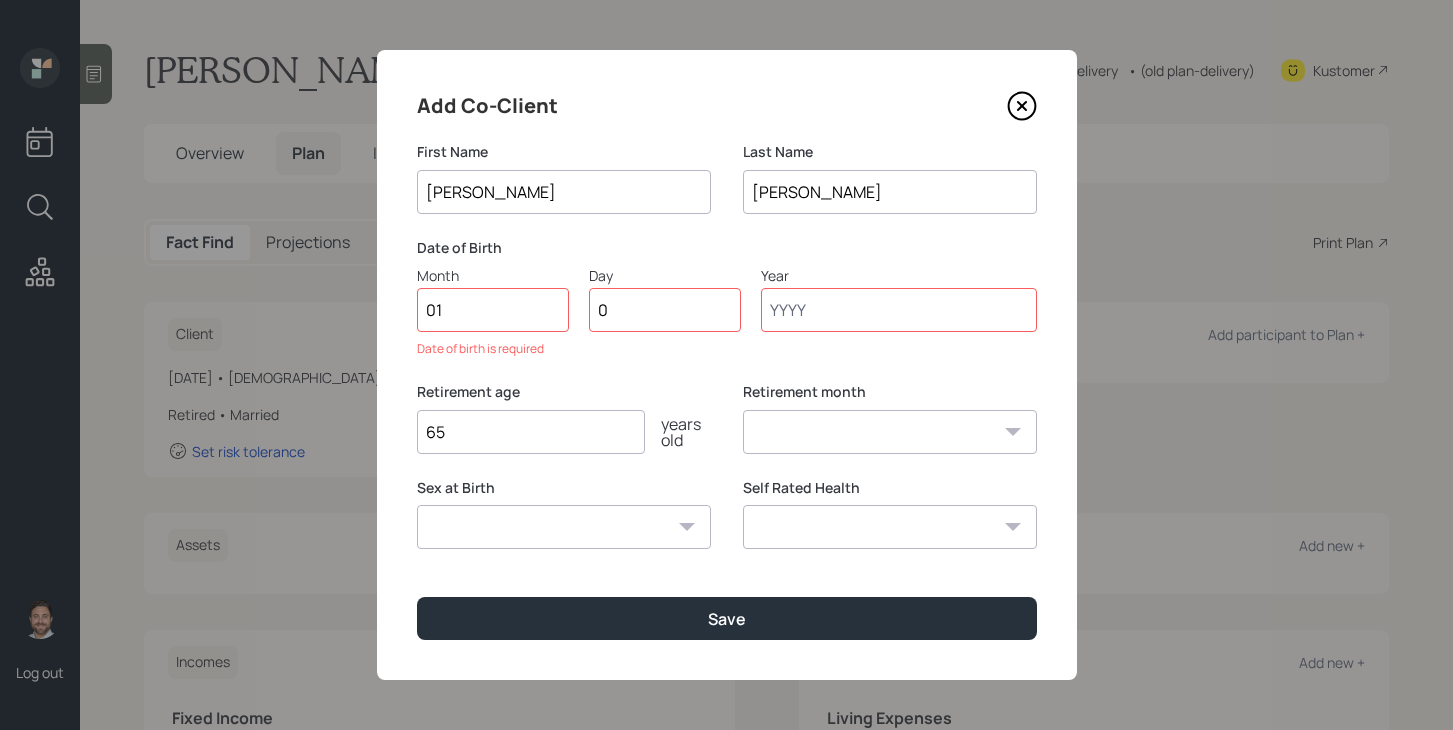 type on "01" 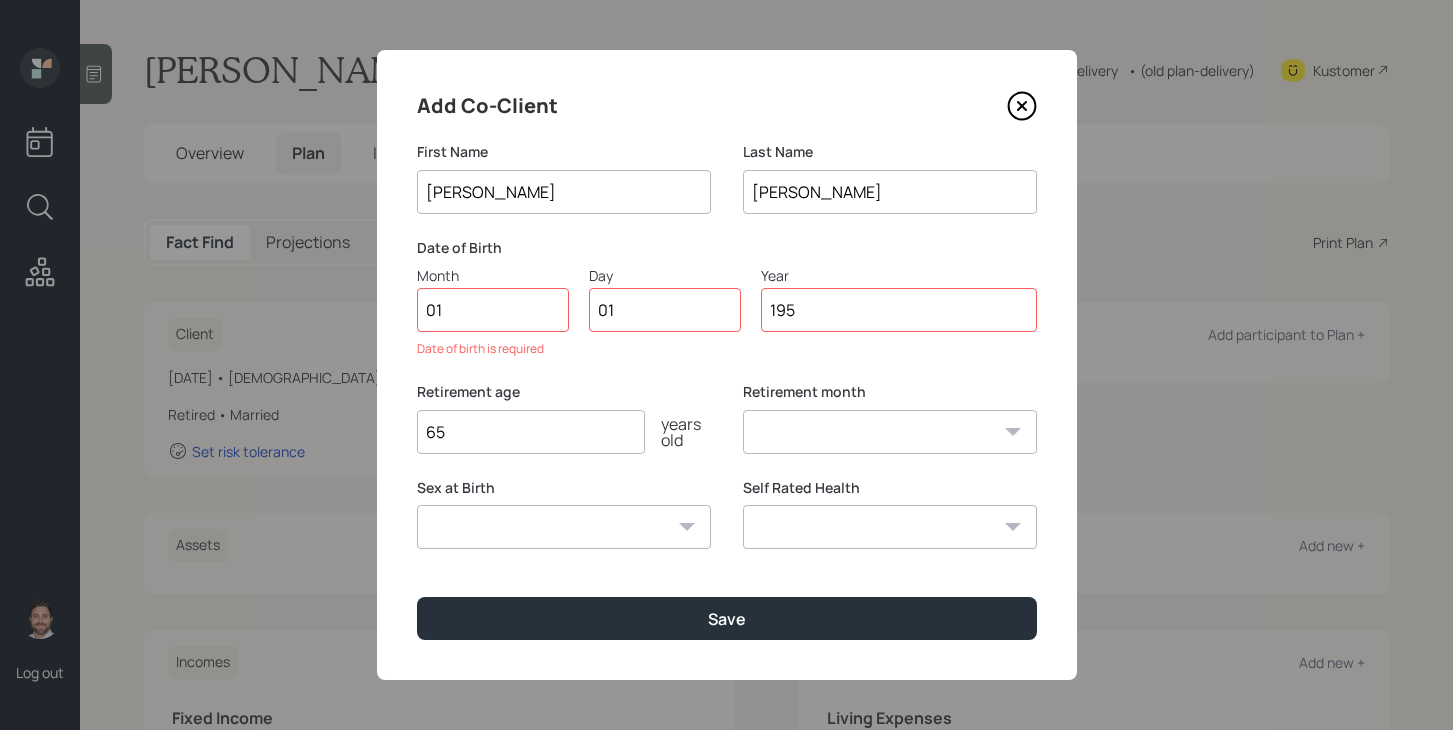 type on "1957" 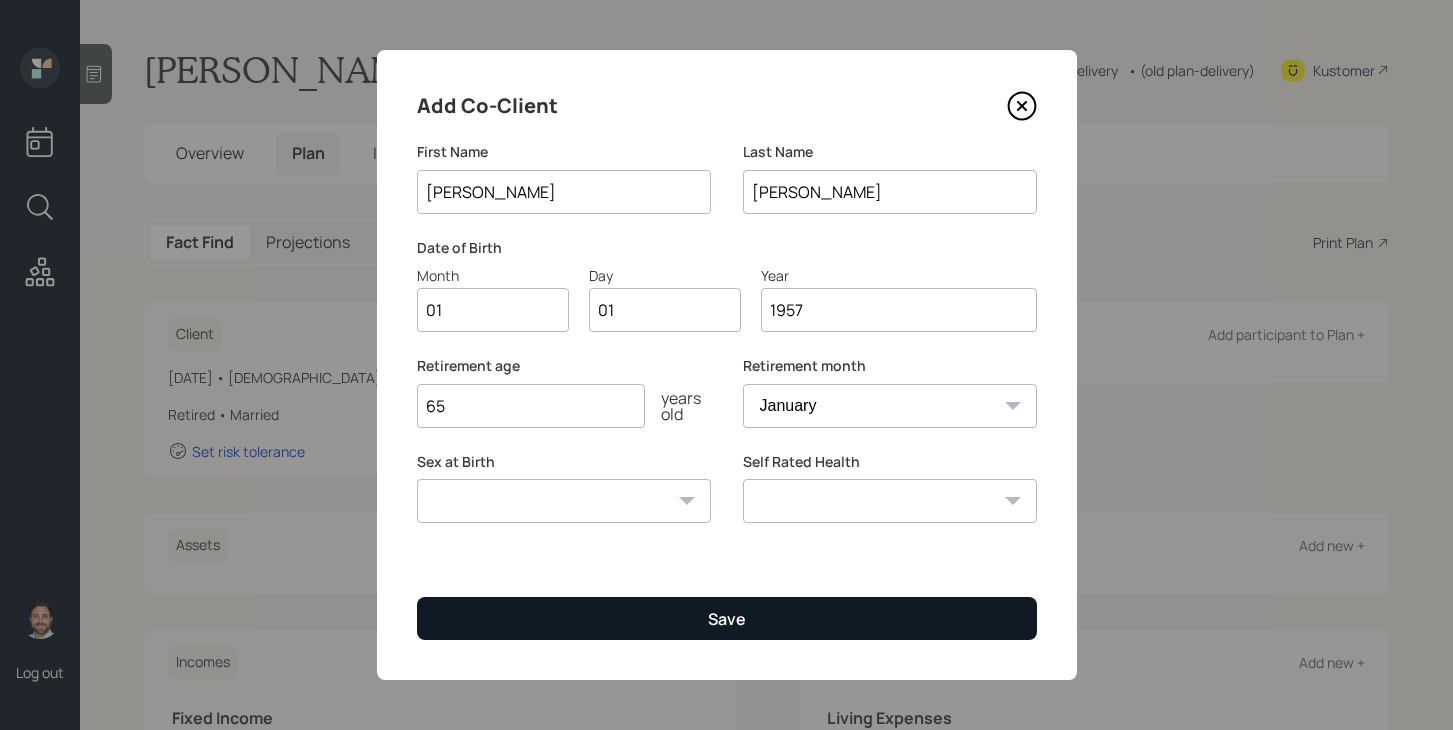 type on "1957" 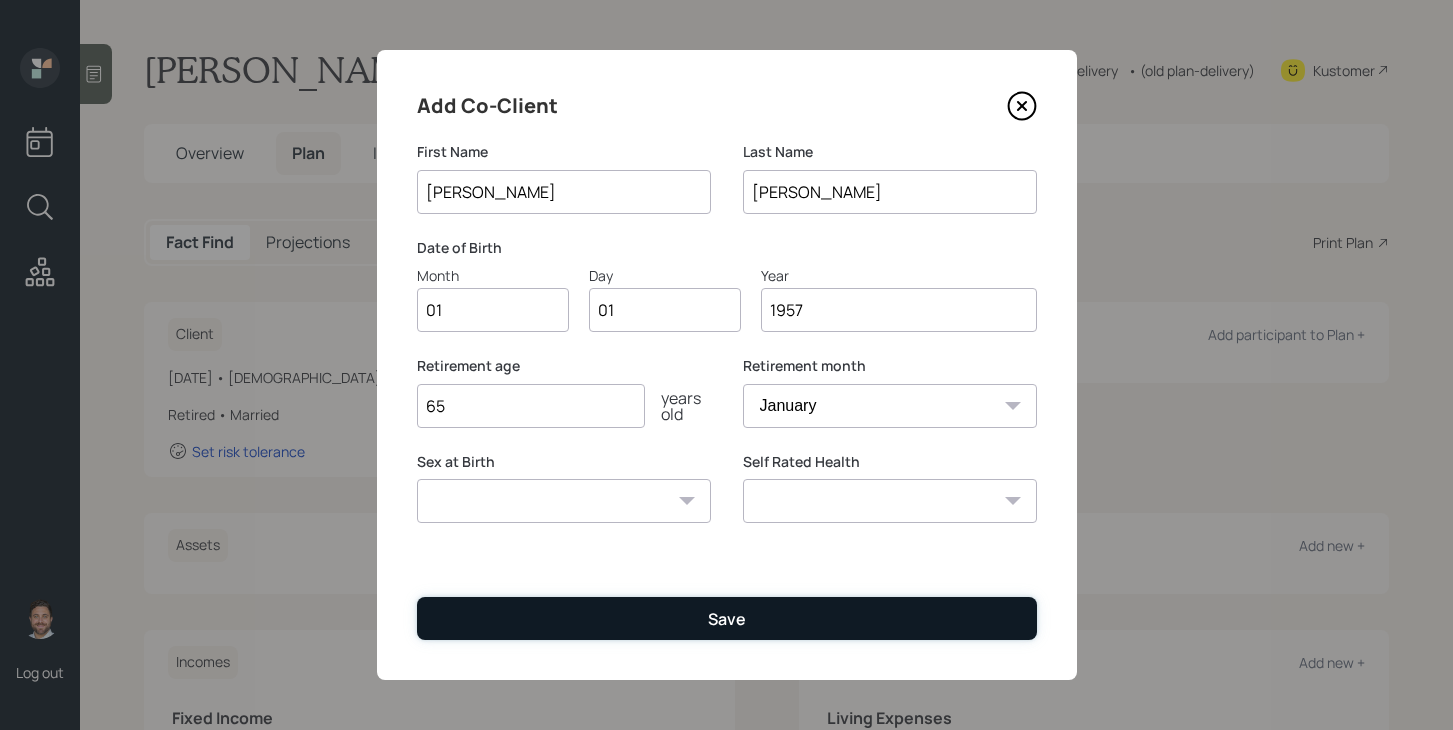 click on "Save" at bounding box center (727, 618) 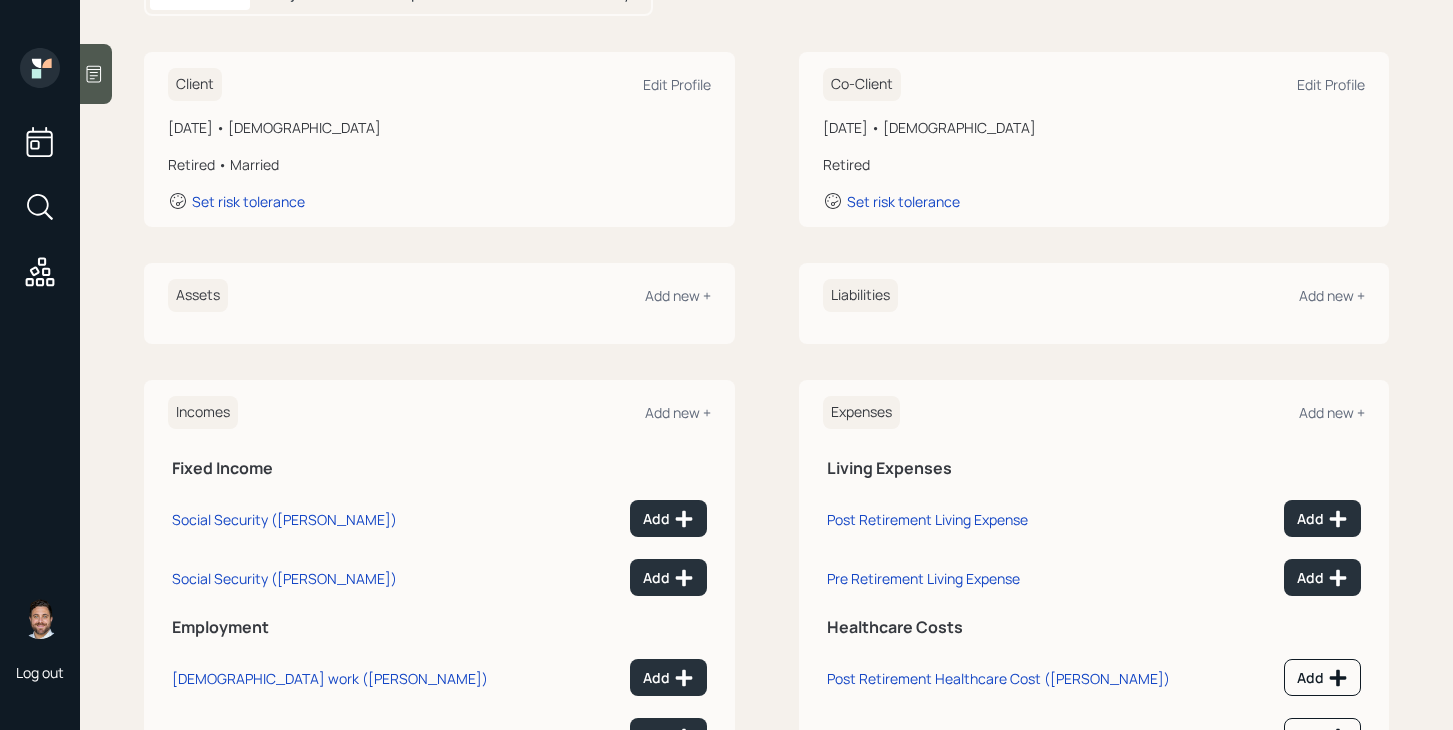 scroll, scrollTop: 347, scrollLeft: 0, axis: vertical 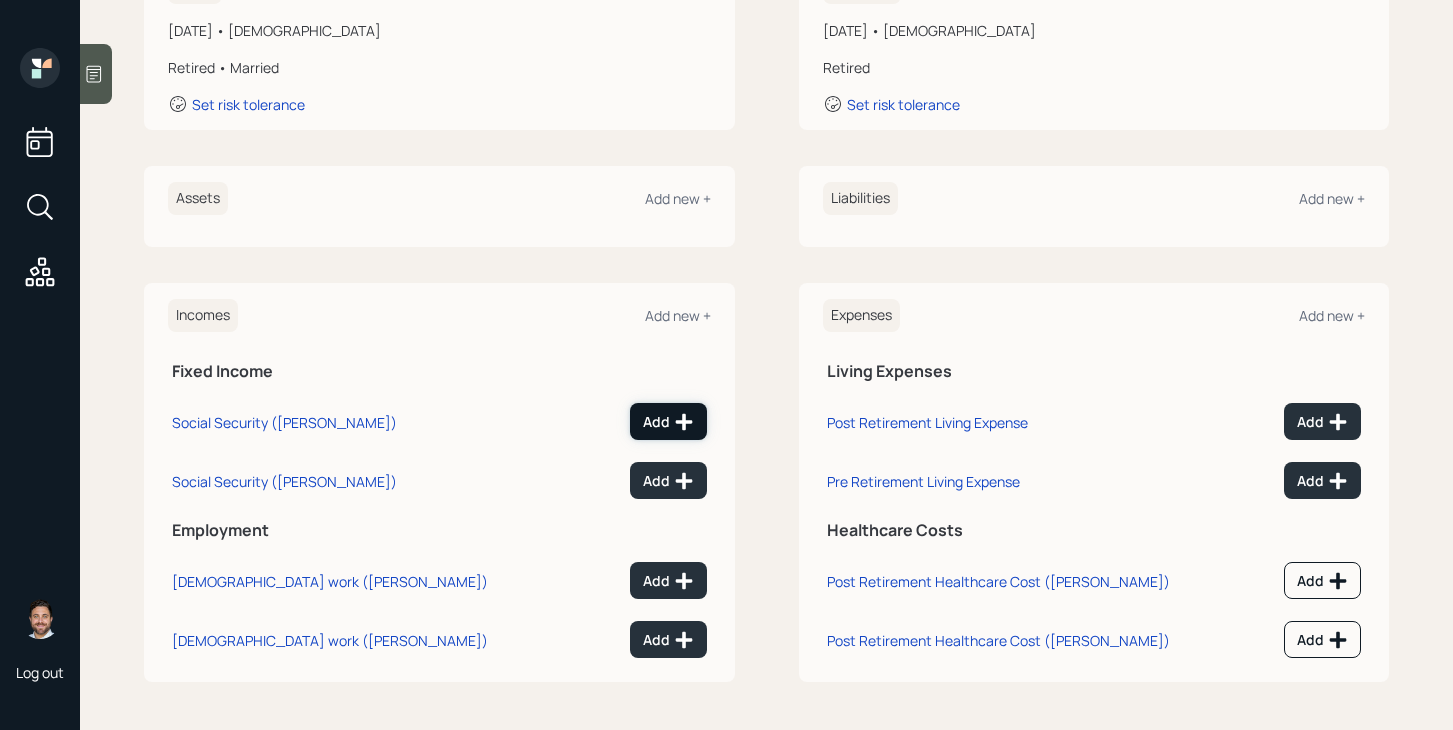 click on "Add" at bounding box center (668, 422) 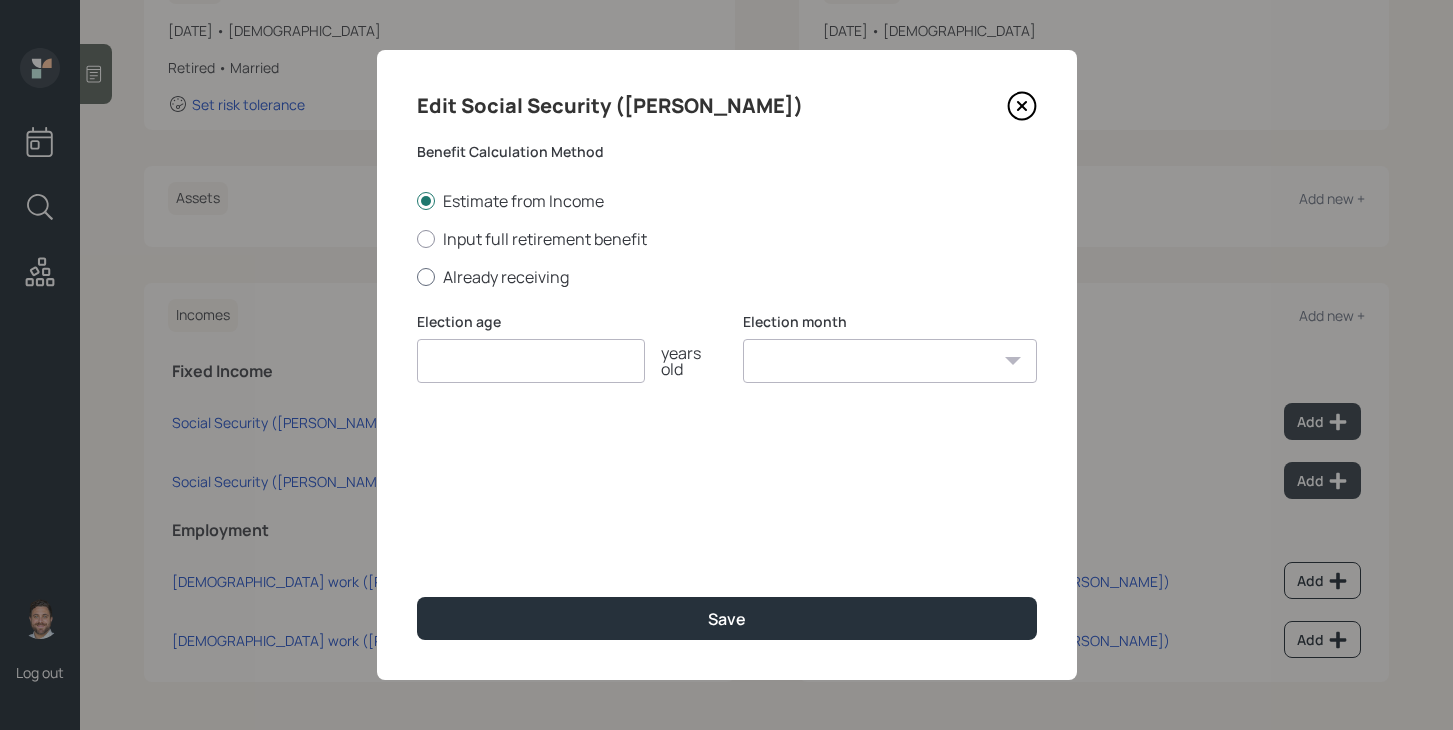 click on "Already receiving" at bounding box center (727, 277) 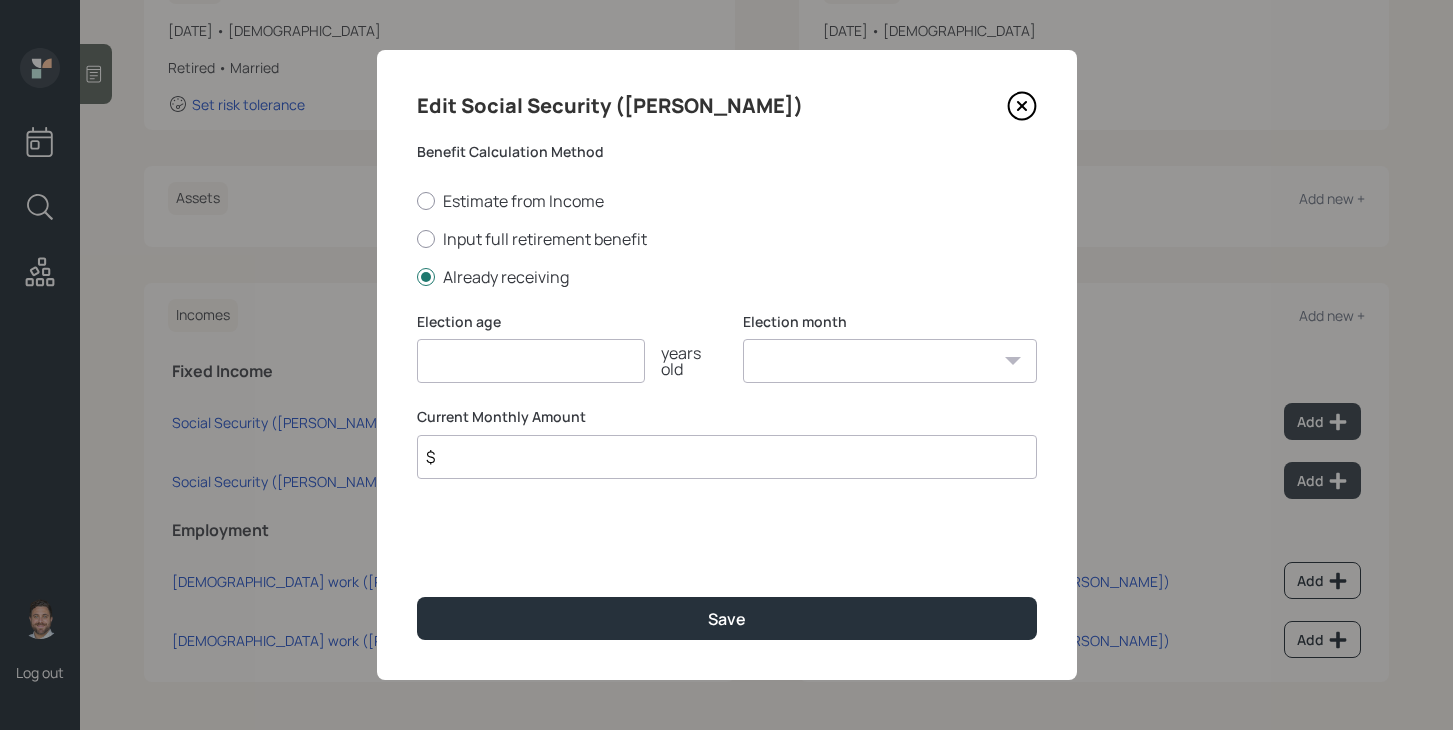 click at bounding box center [531, 361] 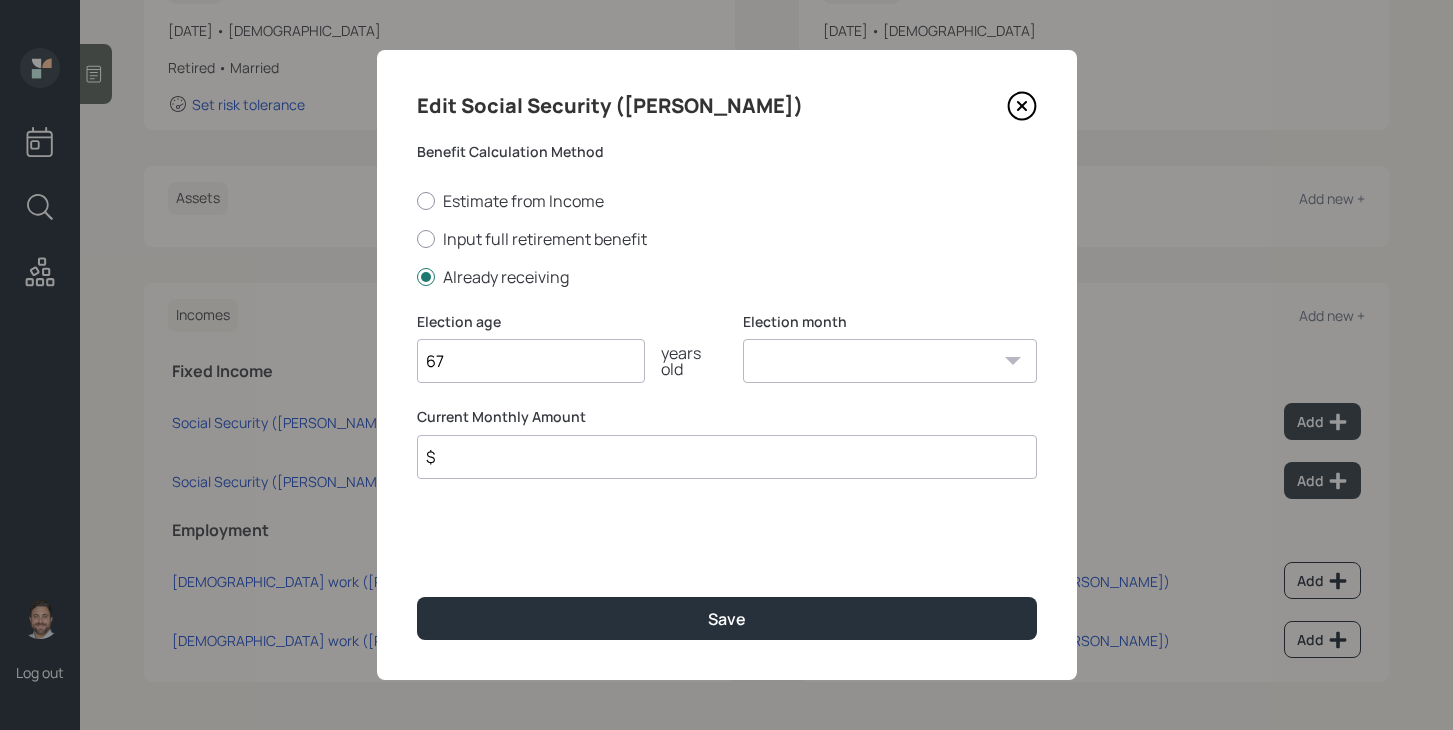 type on "67" 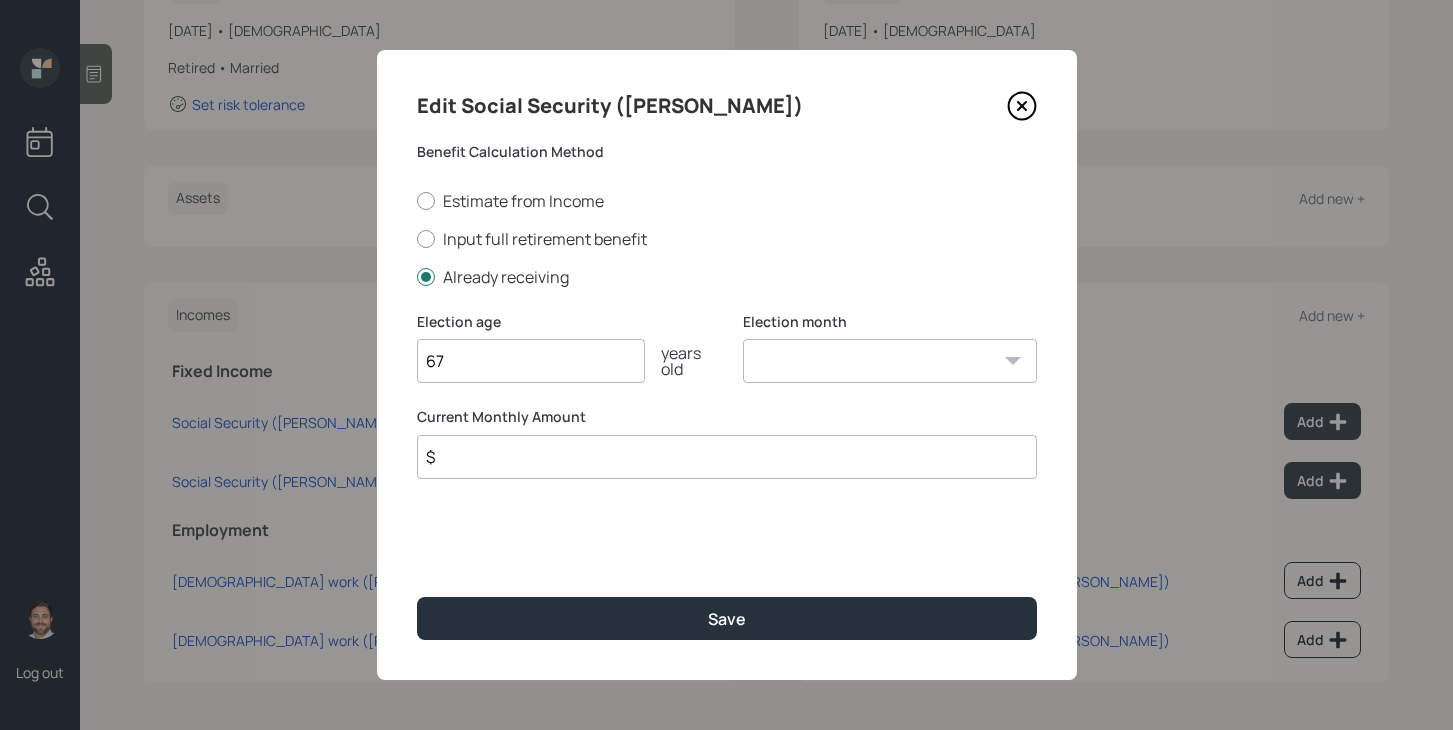 click on "January February March April May June July August September October November December" at bounding box center (890, 361) 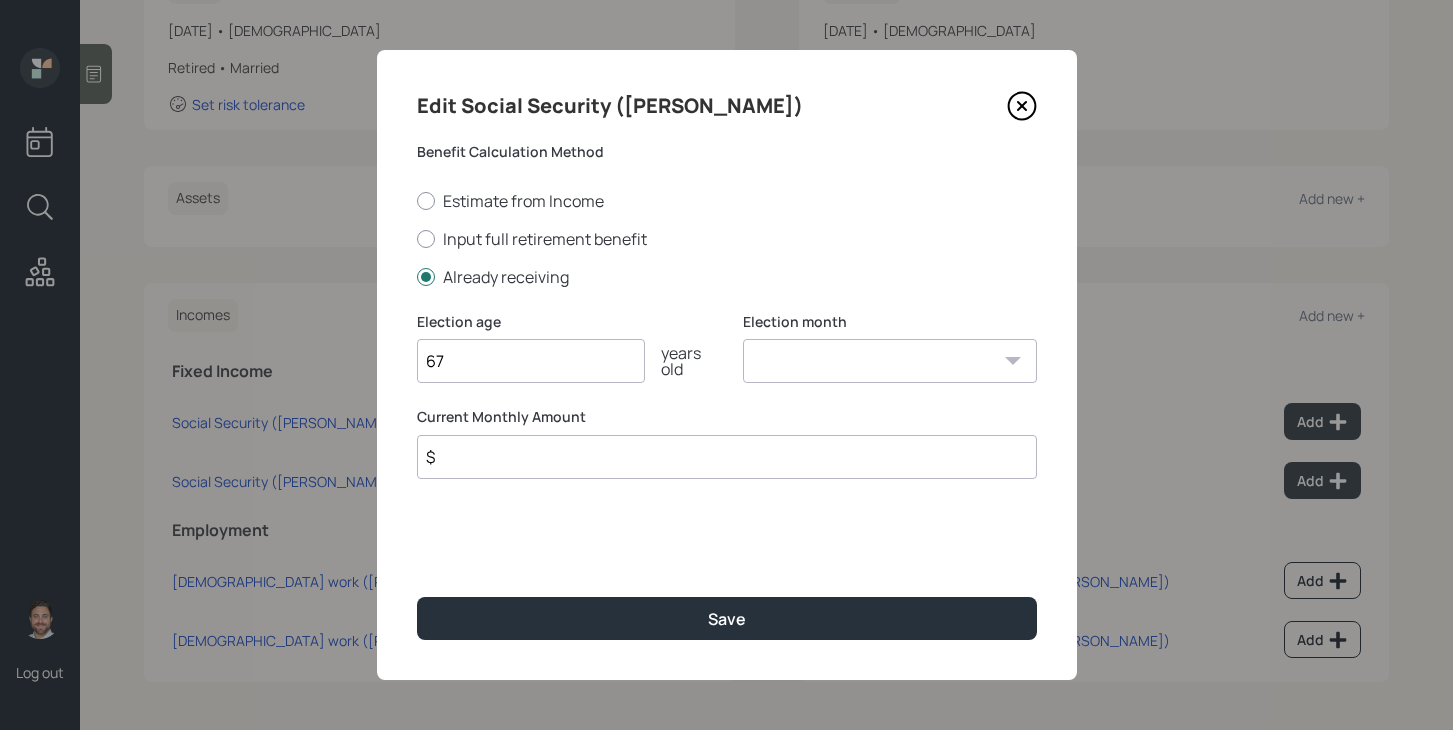 select on "12" 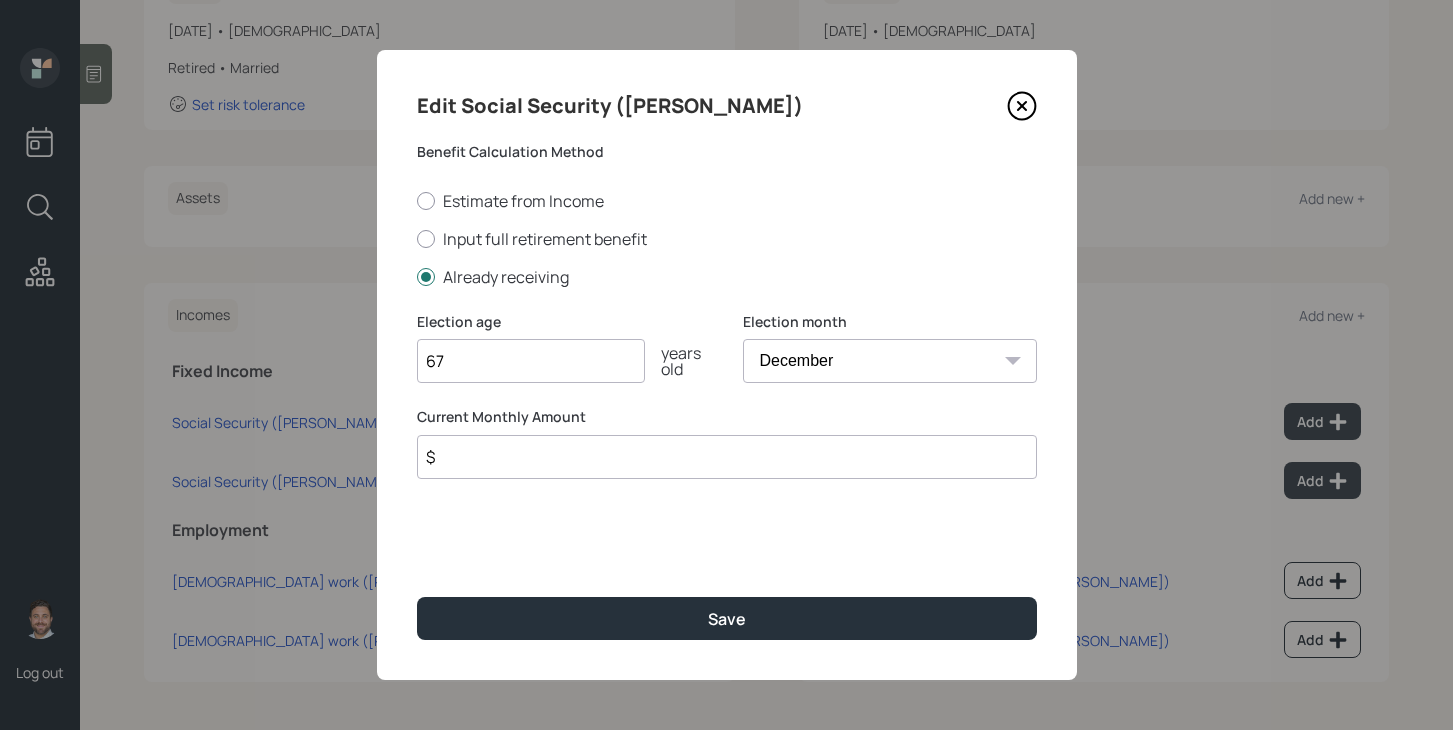 click on "$" at bounding box center (727, 457) 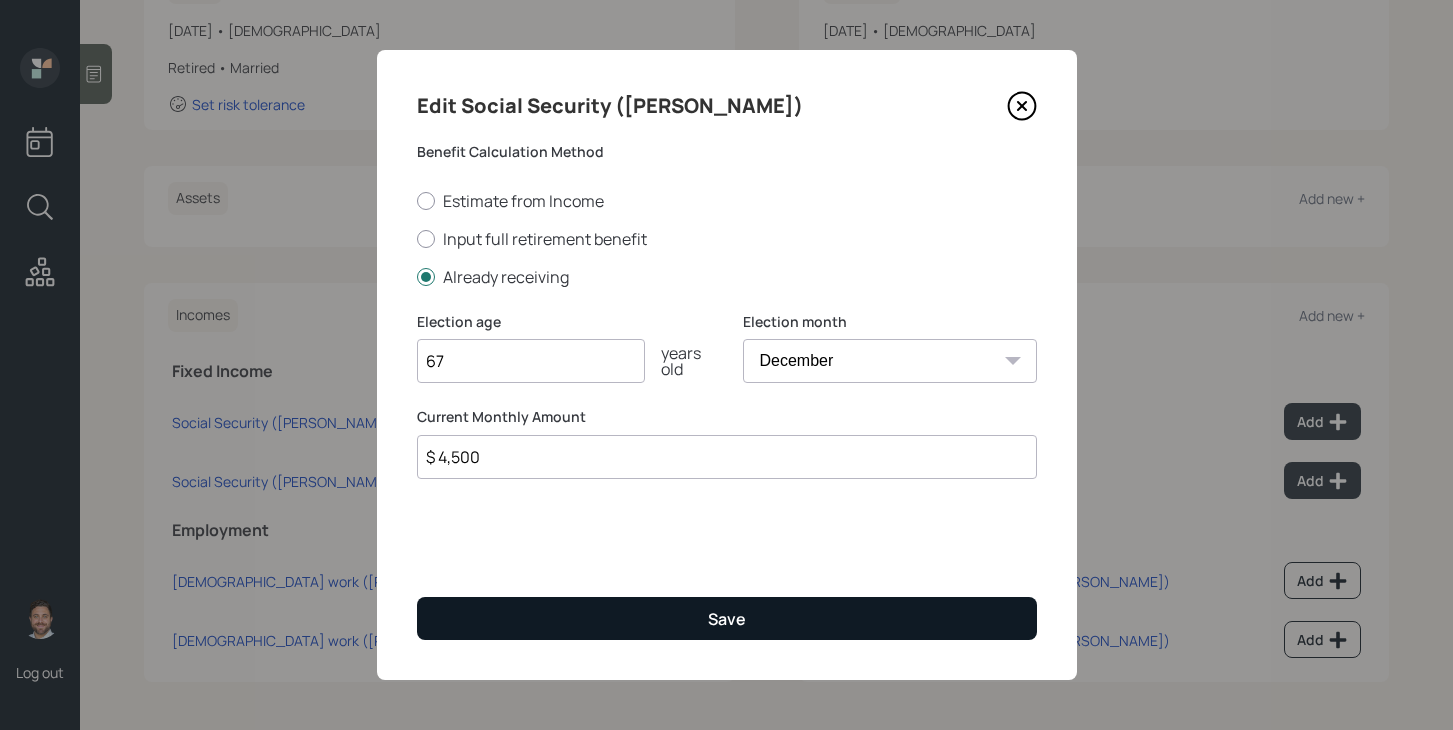 type on "$ 4,500" 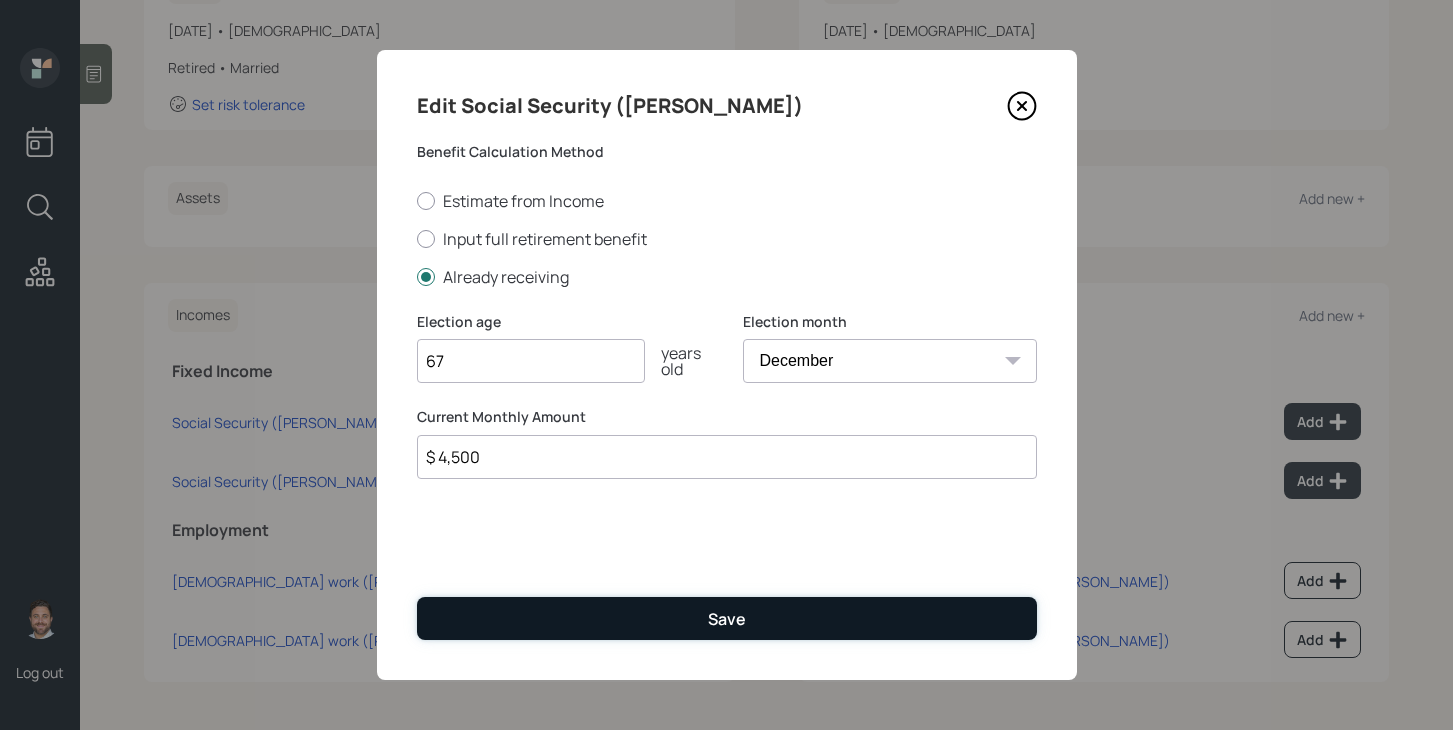 click on "Save" at bounding box center [727, 618] 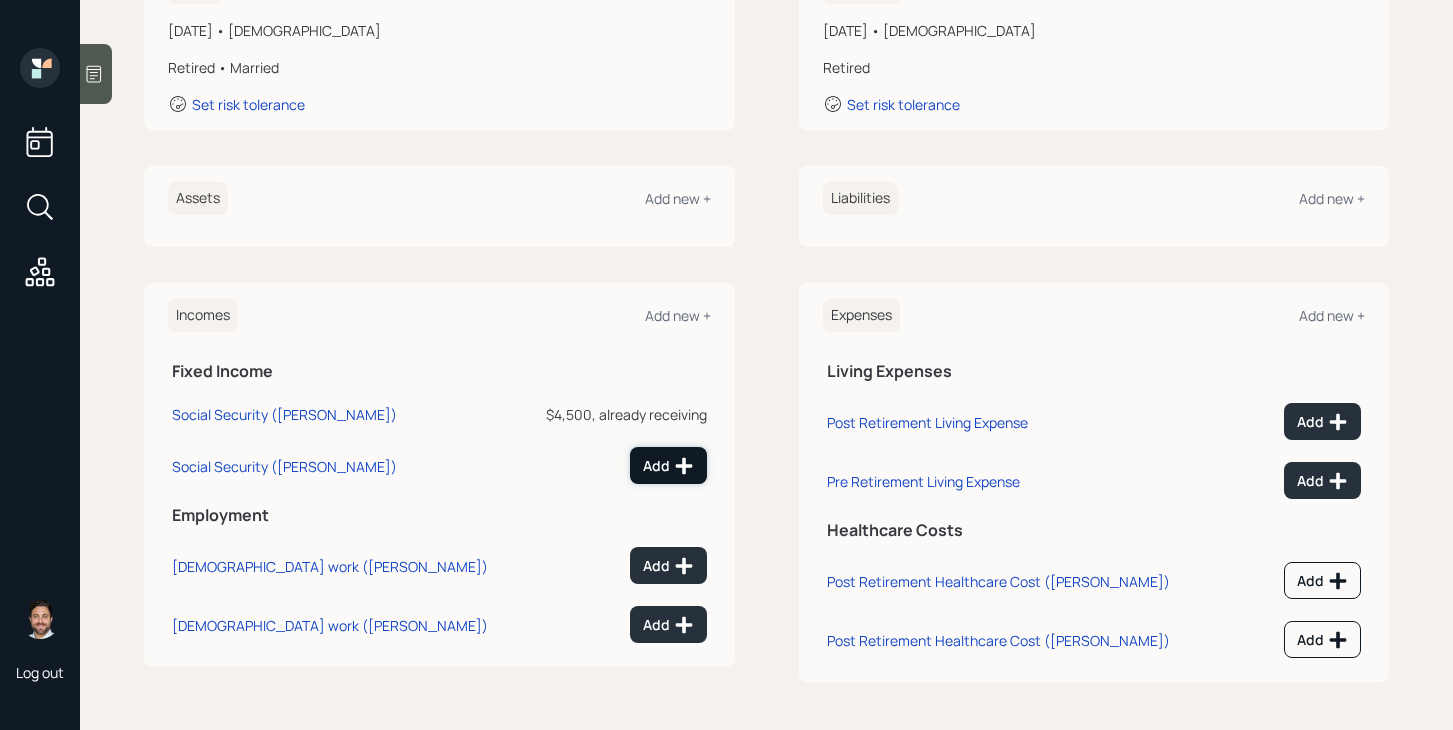 click 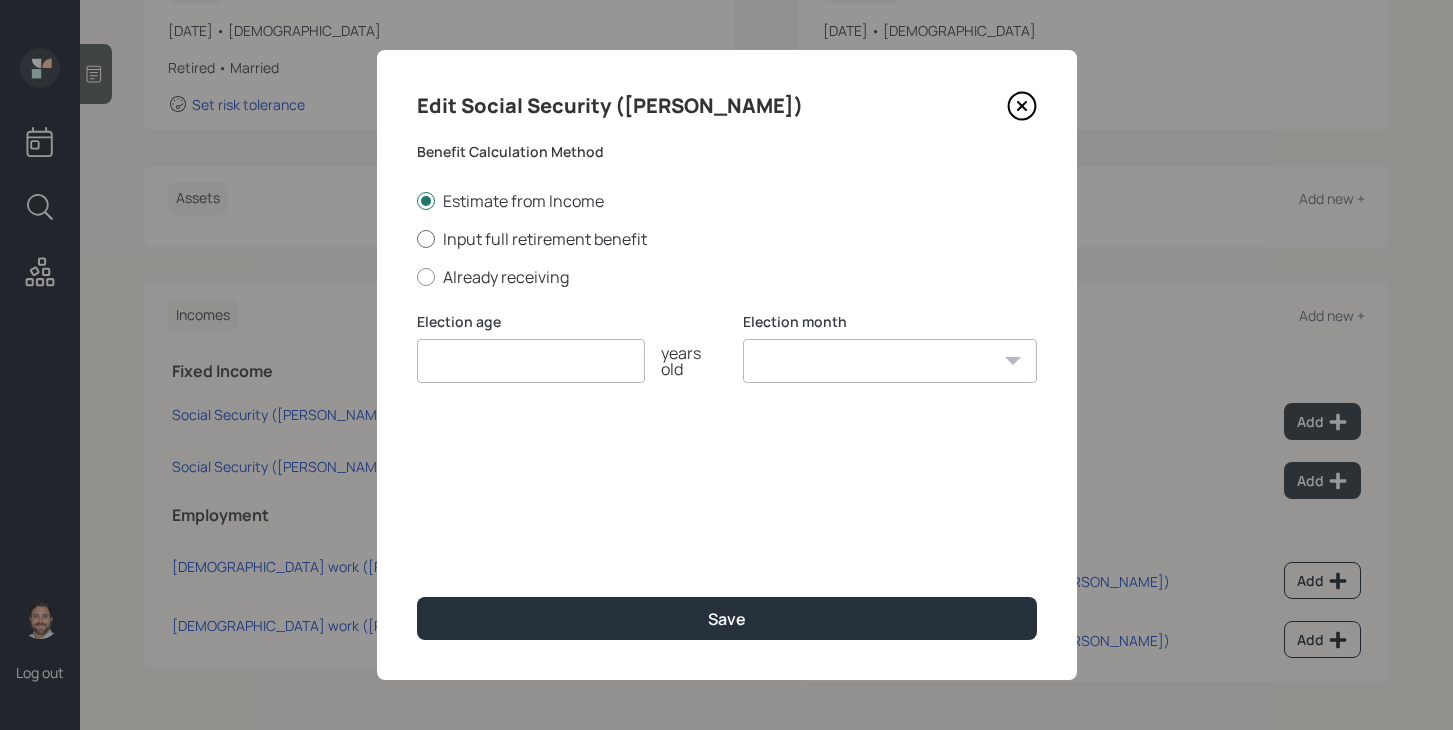 click on "Input full retirement benefit" at bounding box center (727, 239) 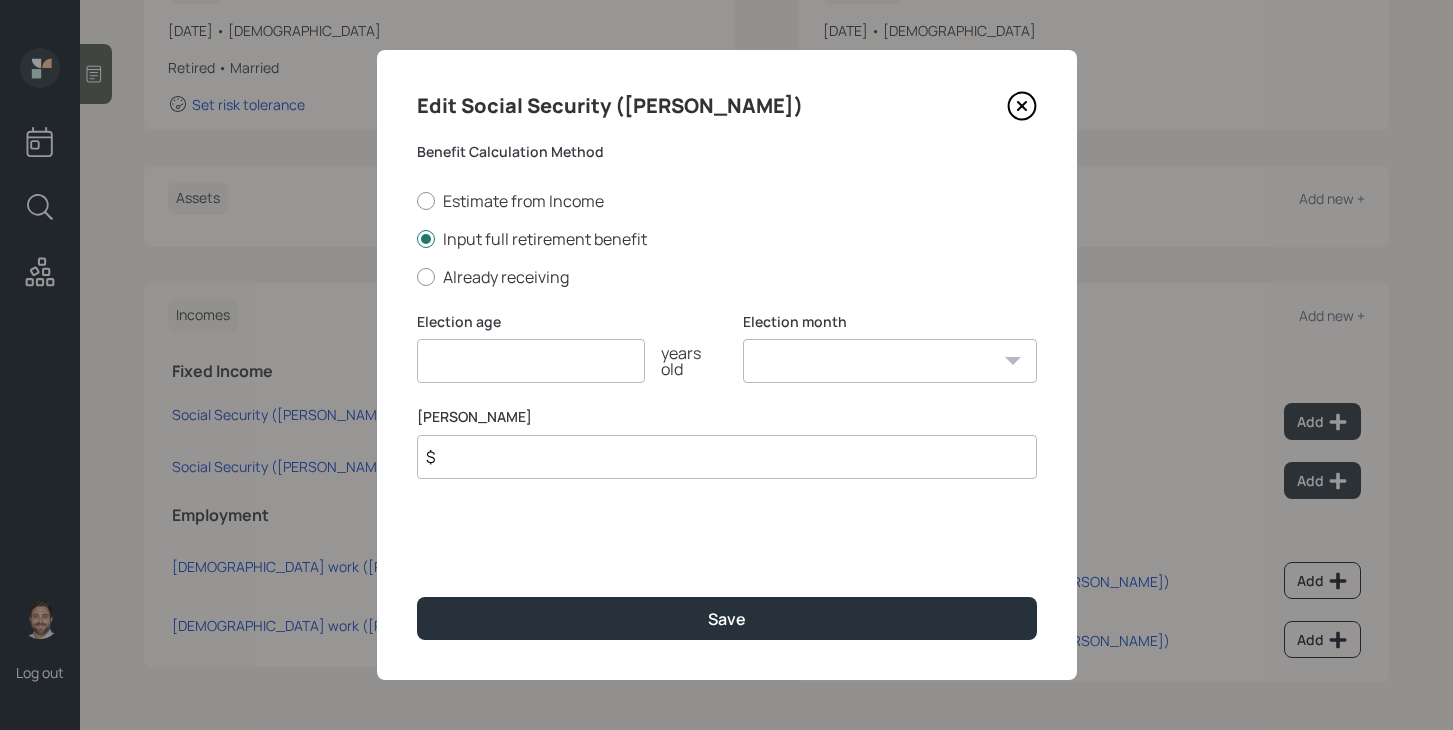 click on "$" at bounding box center [727, 457] 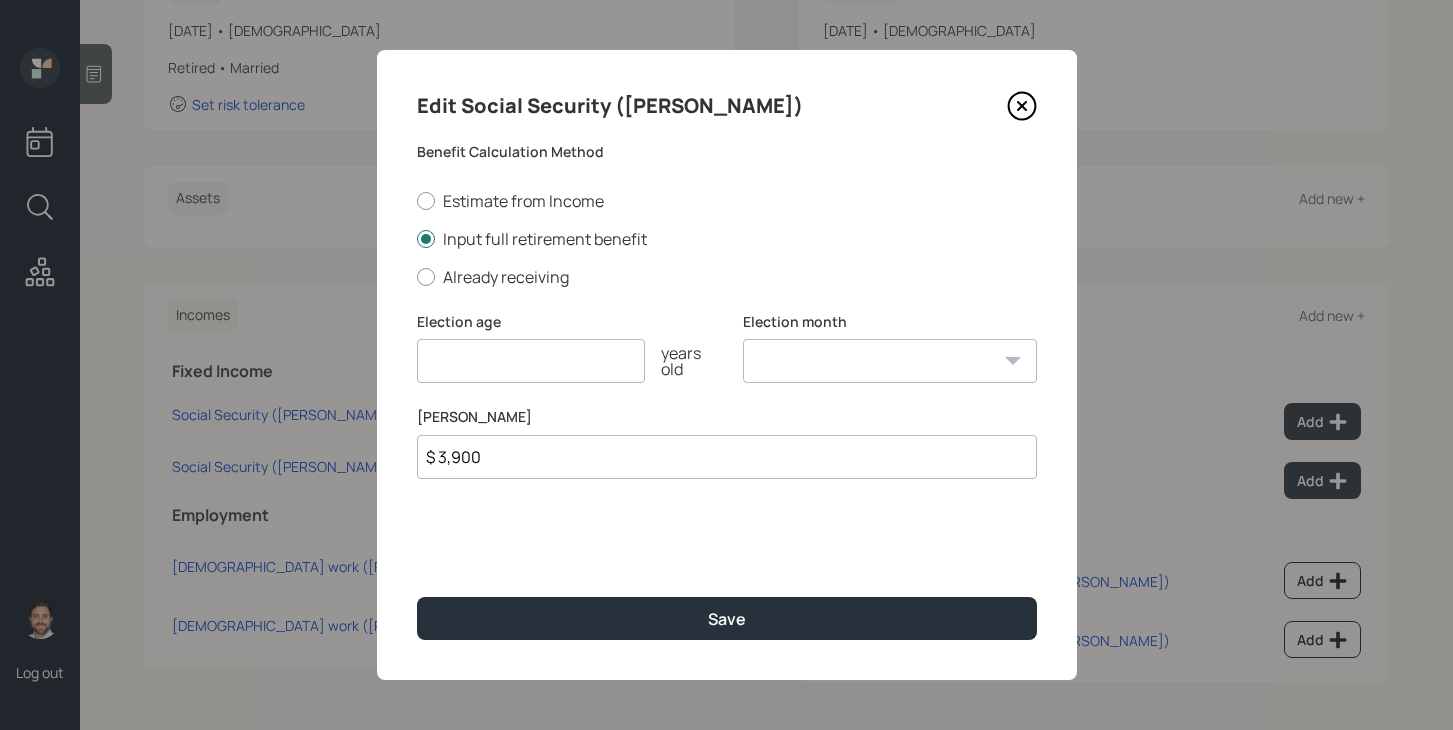 type on "$ 3,900" 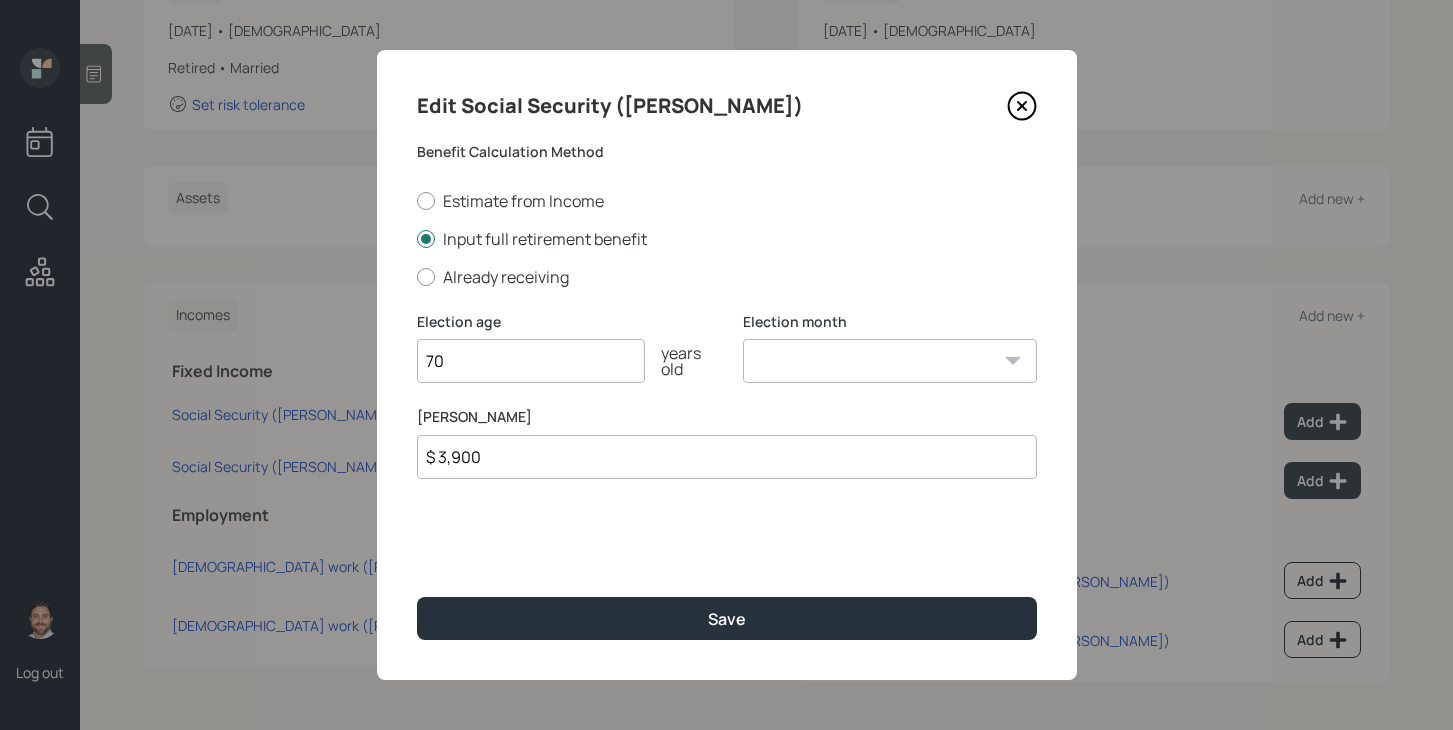 type on "70" 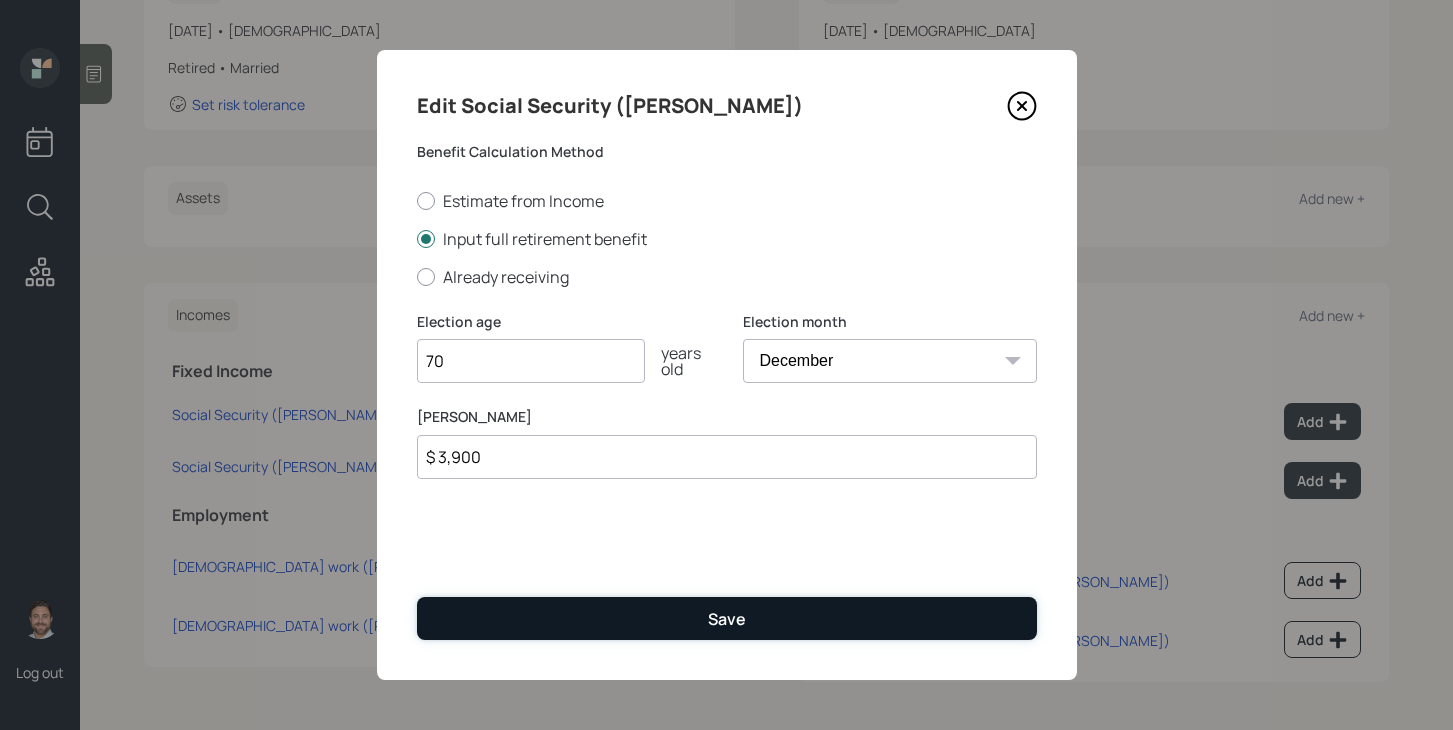 click on "Save" at bounding box center (727, 618) 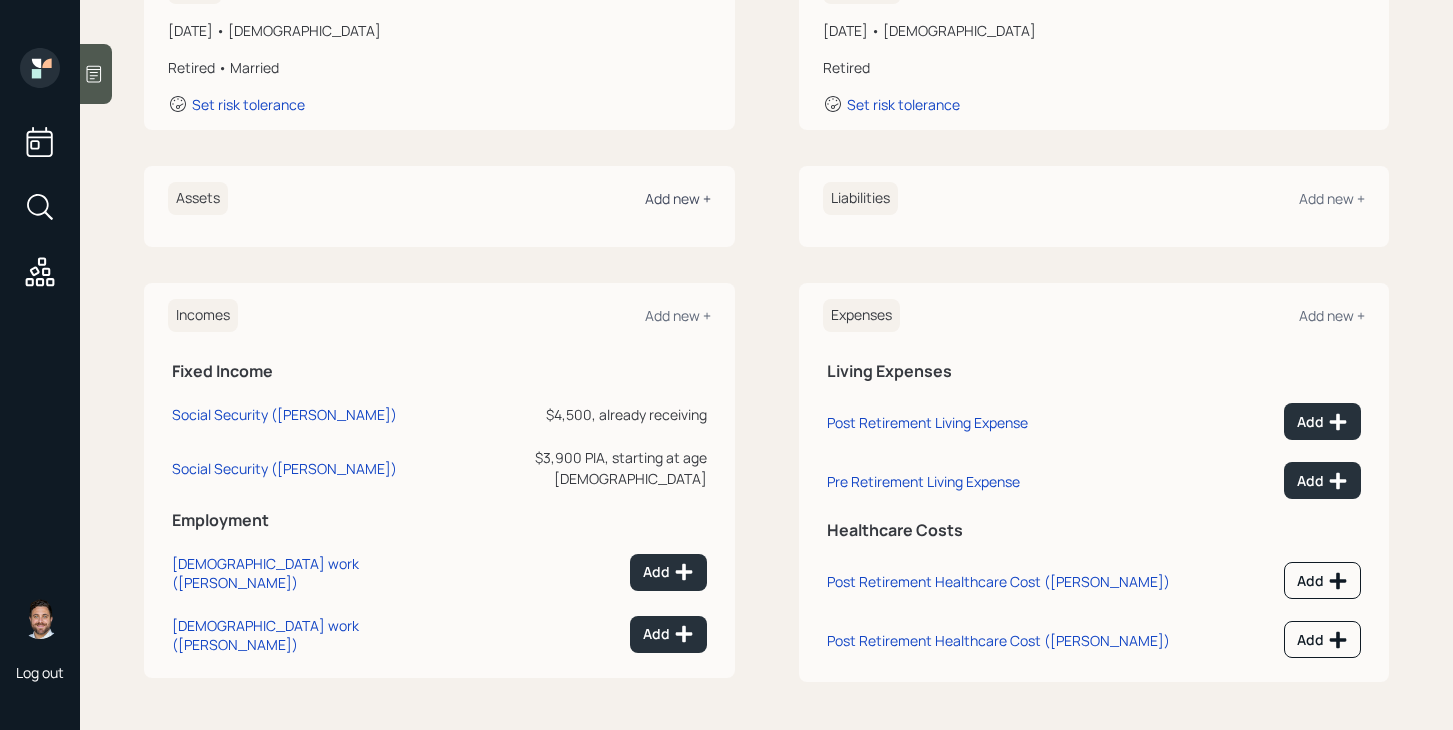 click on "Add new +" at bounding box center [678, 198] 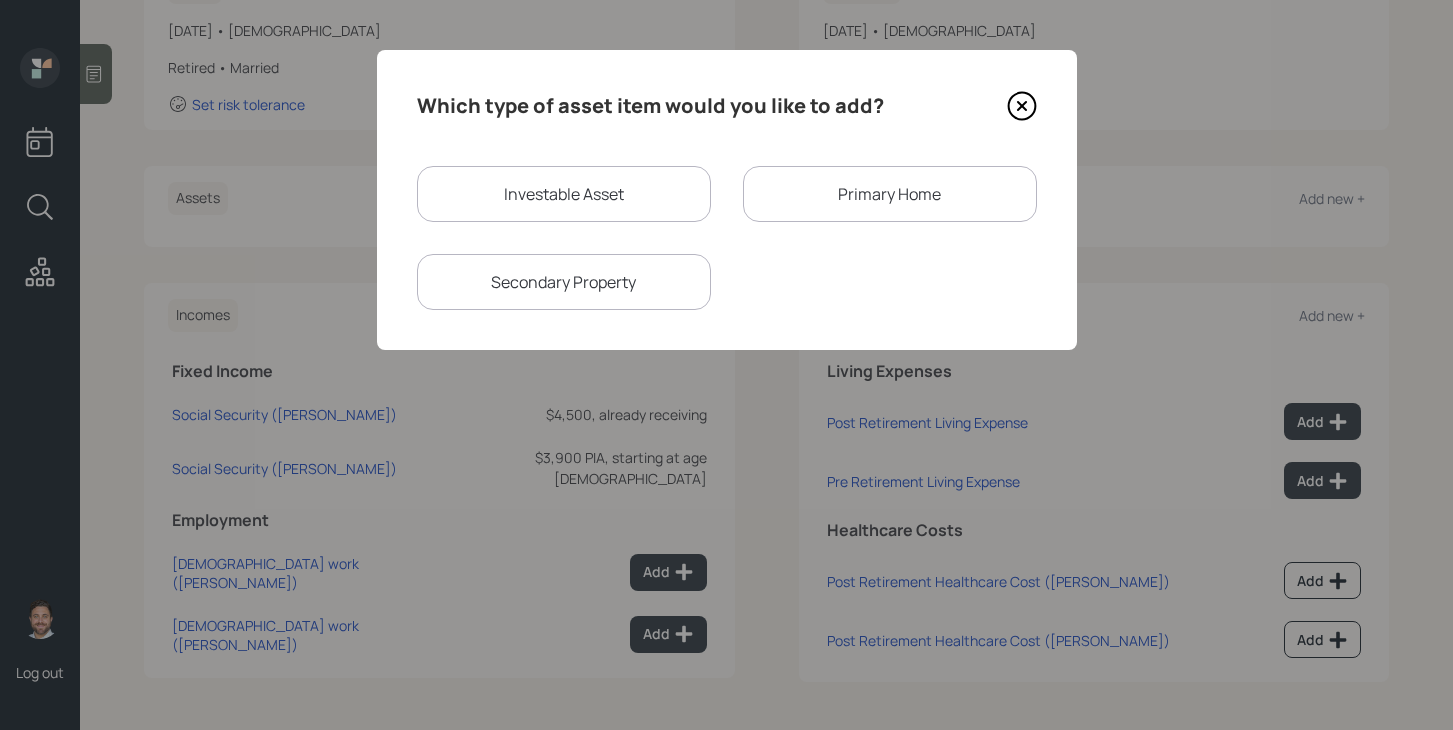 click on "Investable Asset" at bounding box center (564, 194) 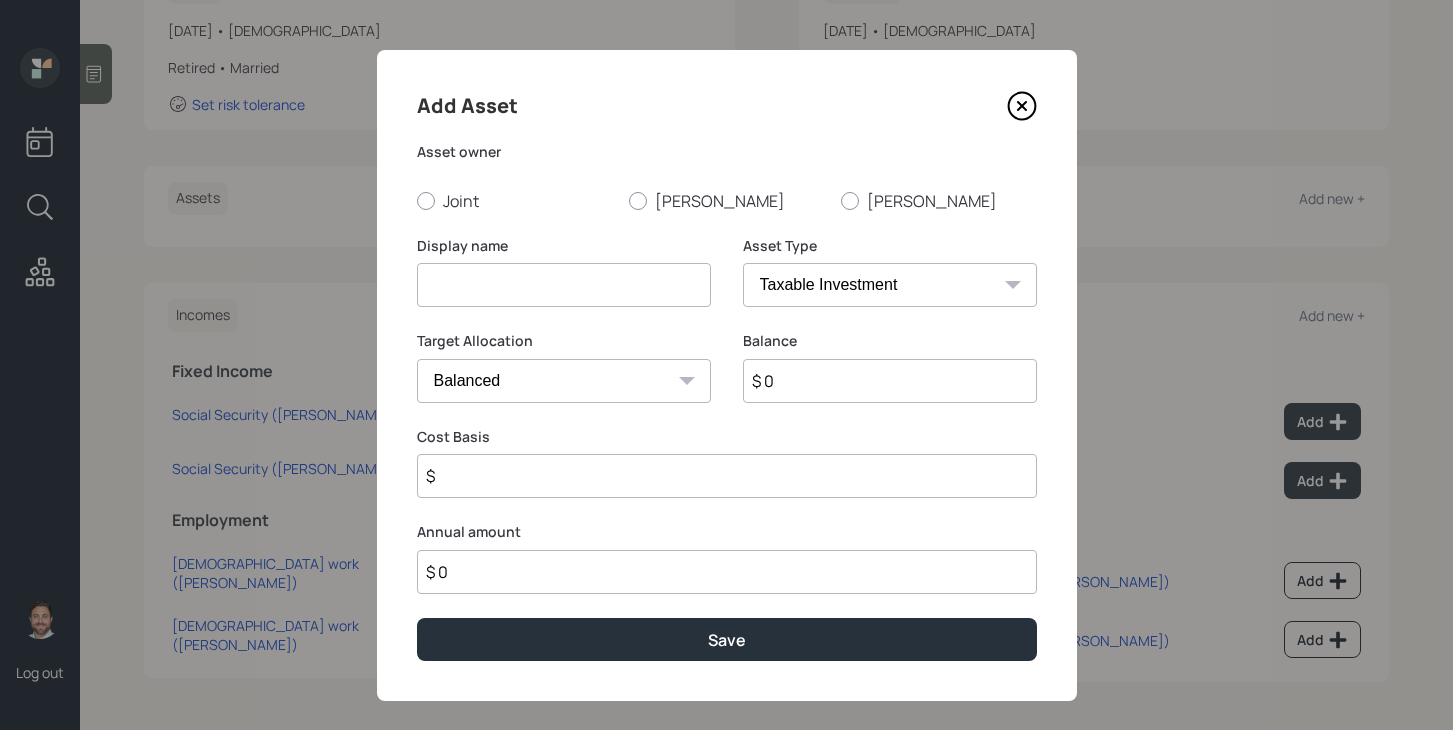 click on "[PERSON_NAME]" at bounding box center (727, 201) 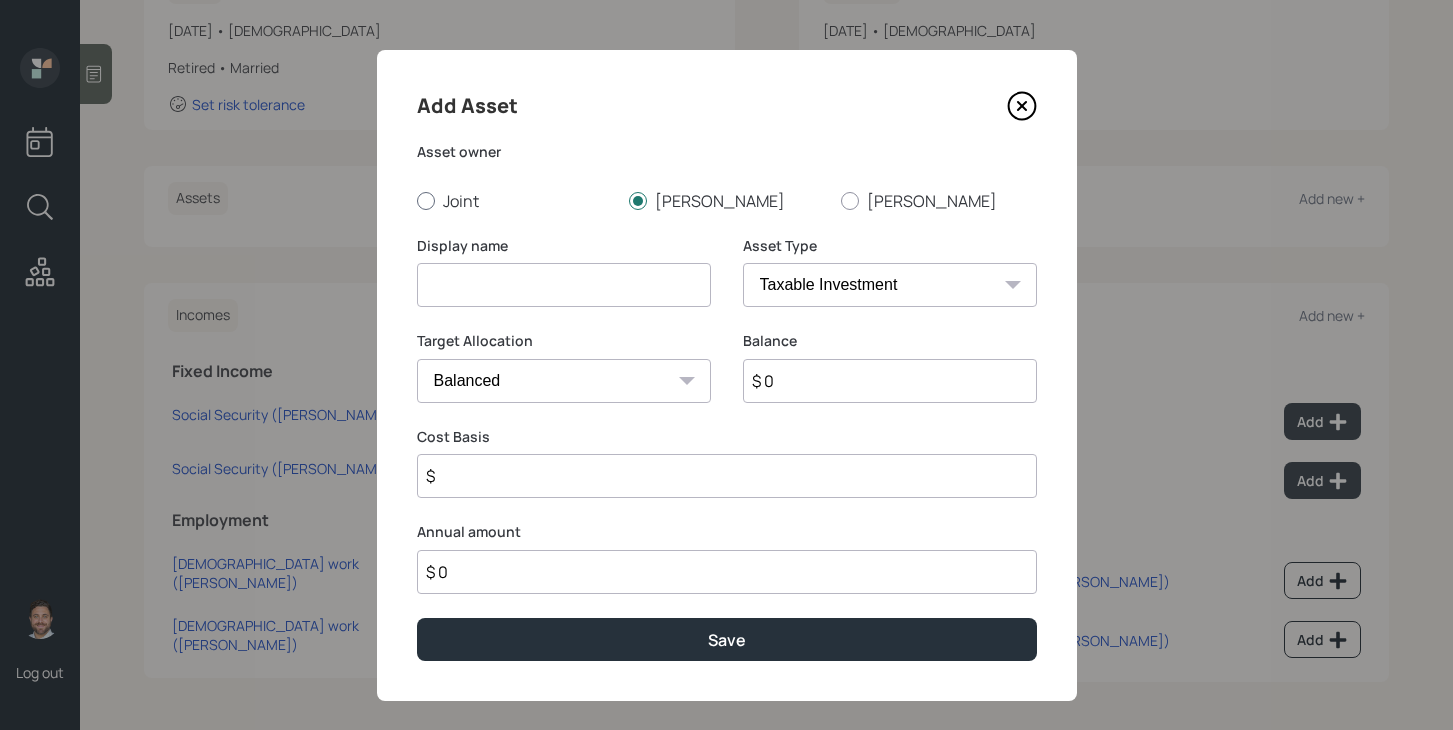 click on "Joint" at bounding box center (515, 201) 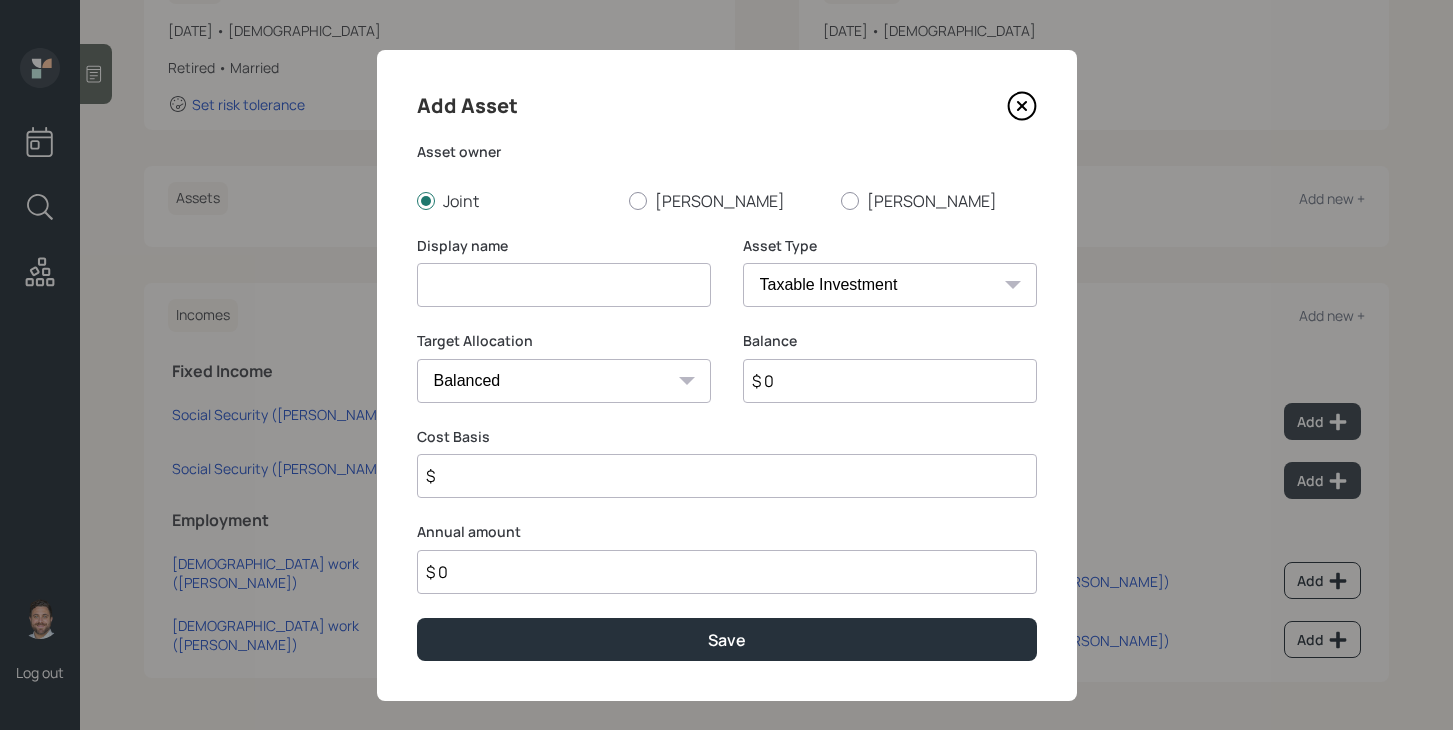 click at bounding box center [564, 285] 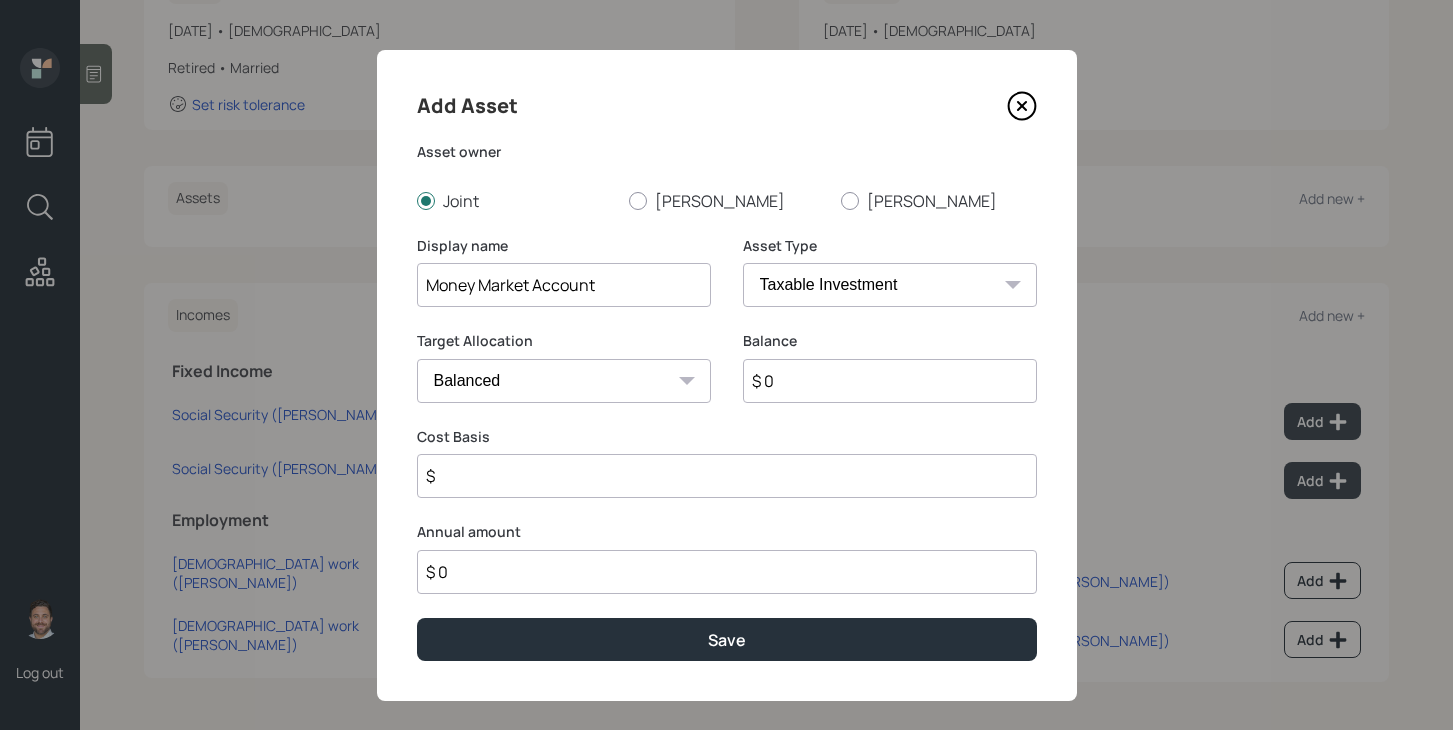 type on "Money Market Account" 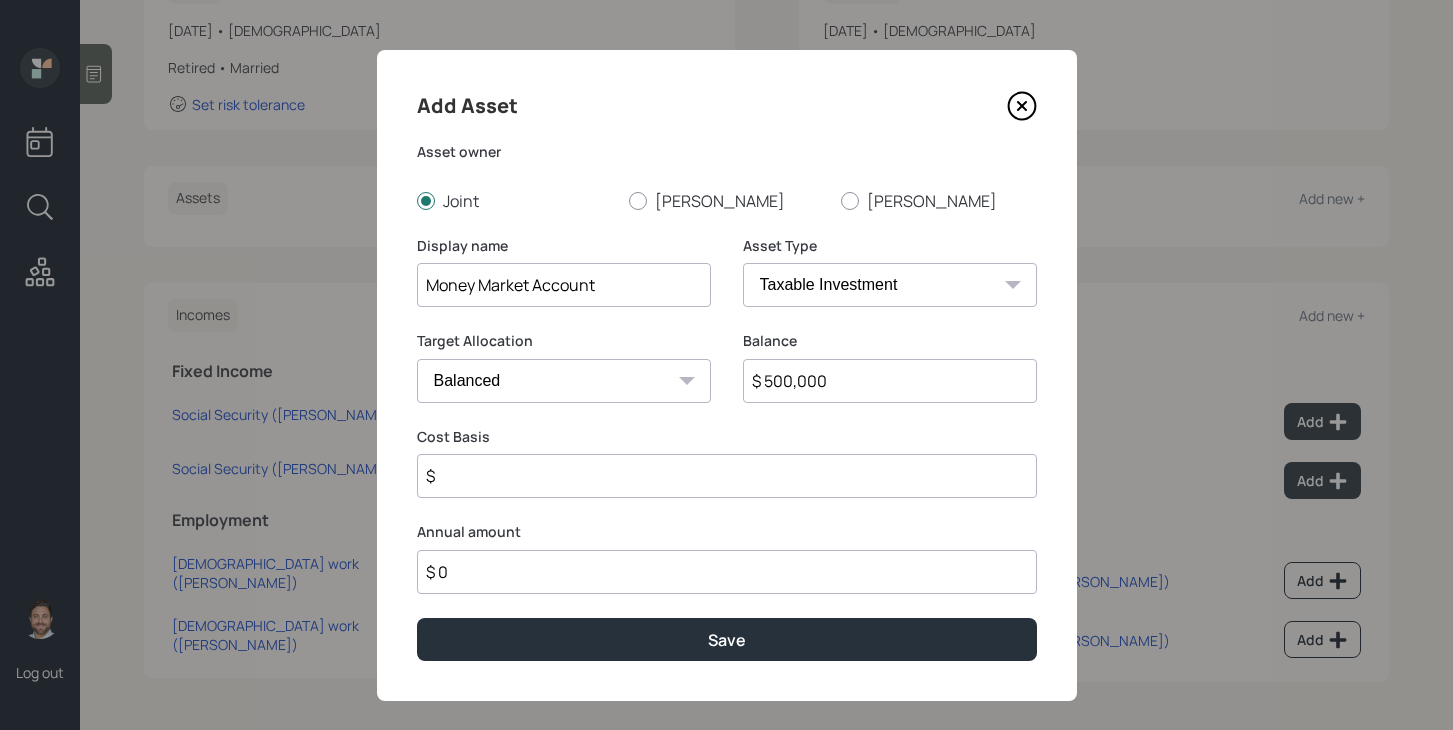 type on "$ 500,000" 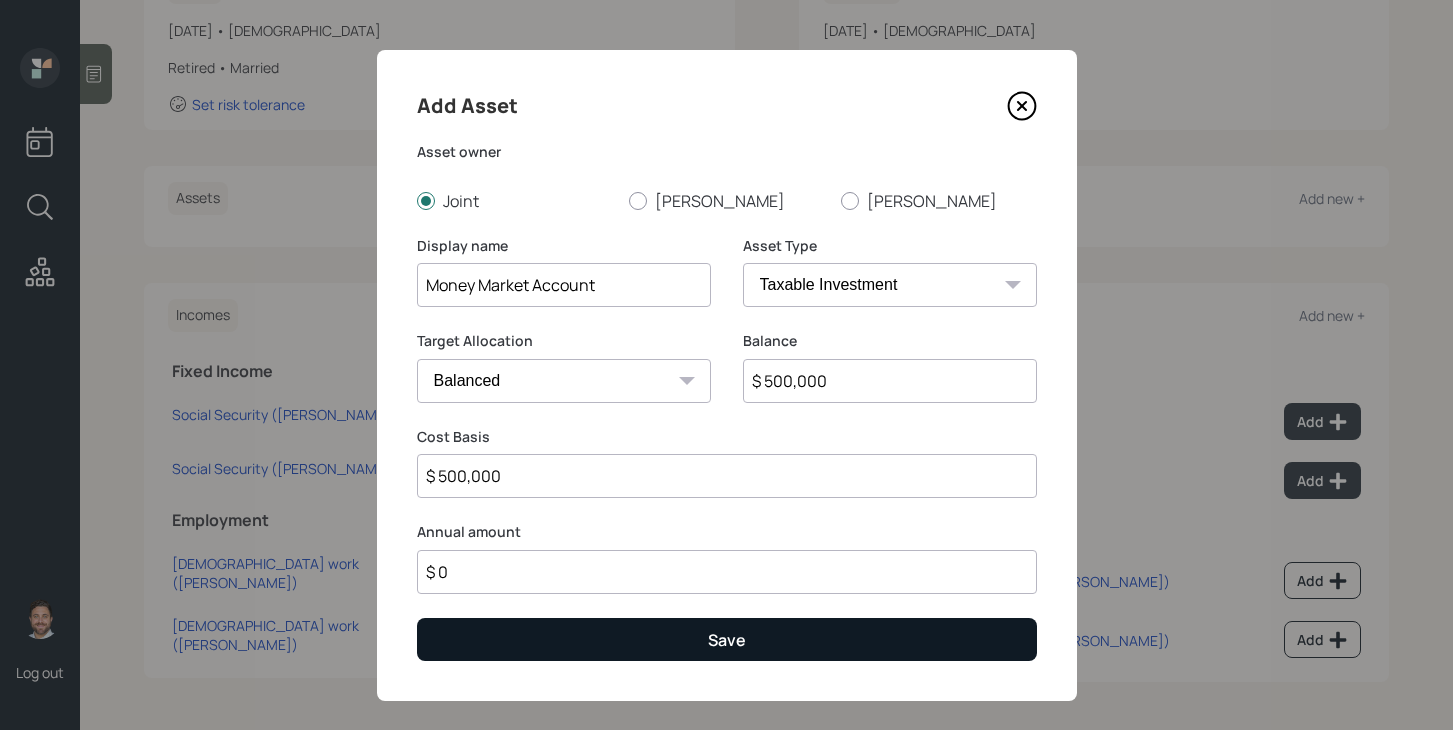 type on "$ 500,000" 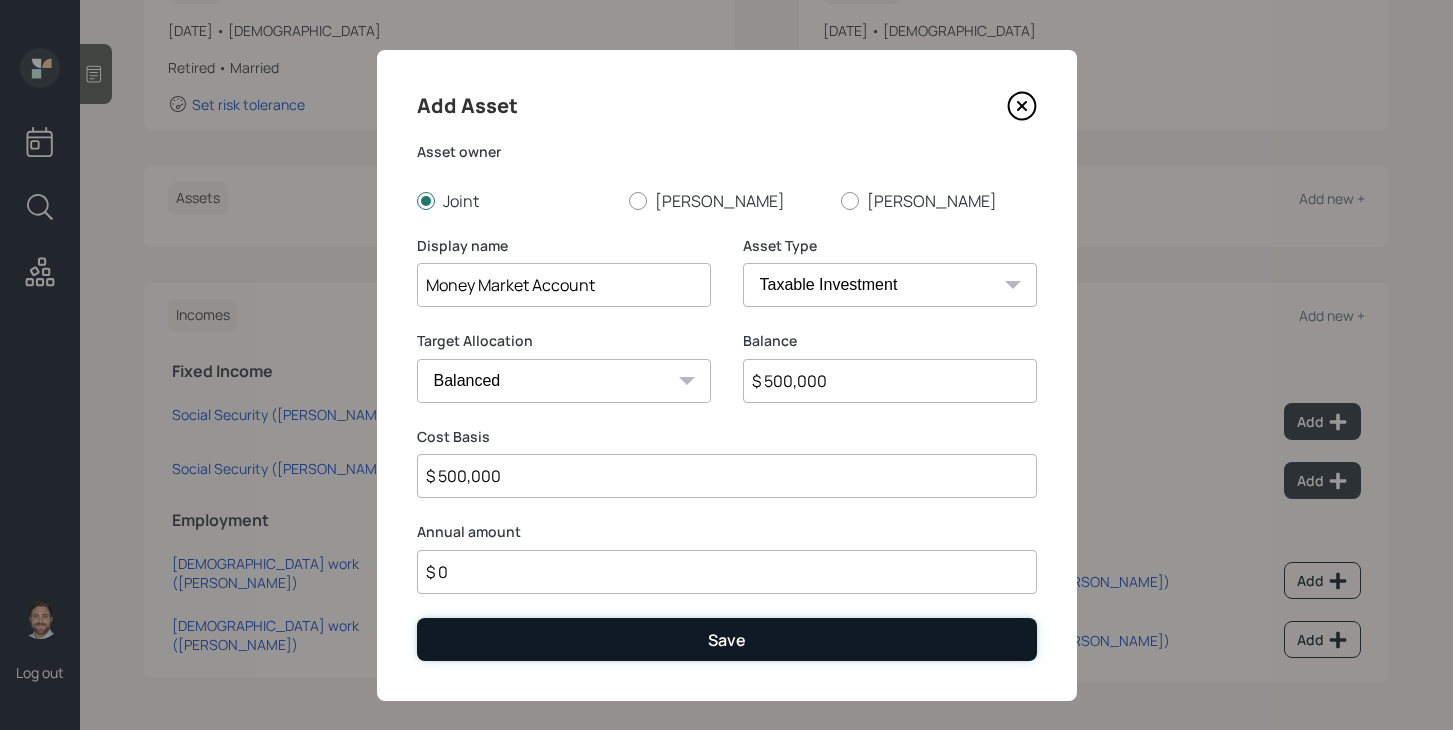 click on "Save" at bounding box center [727, 639] 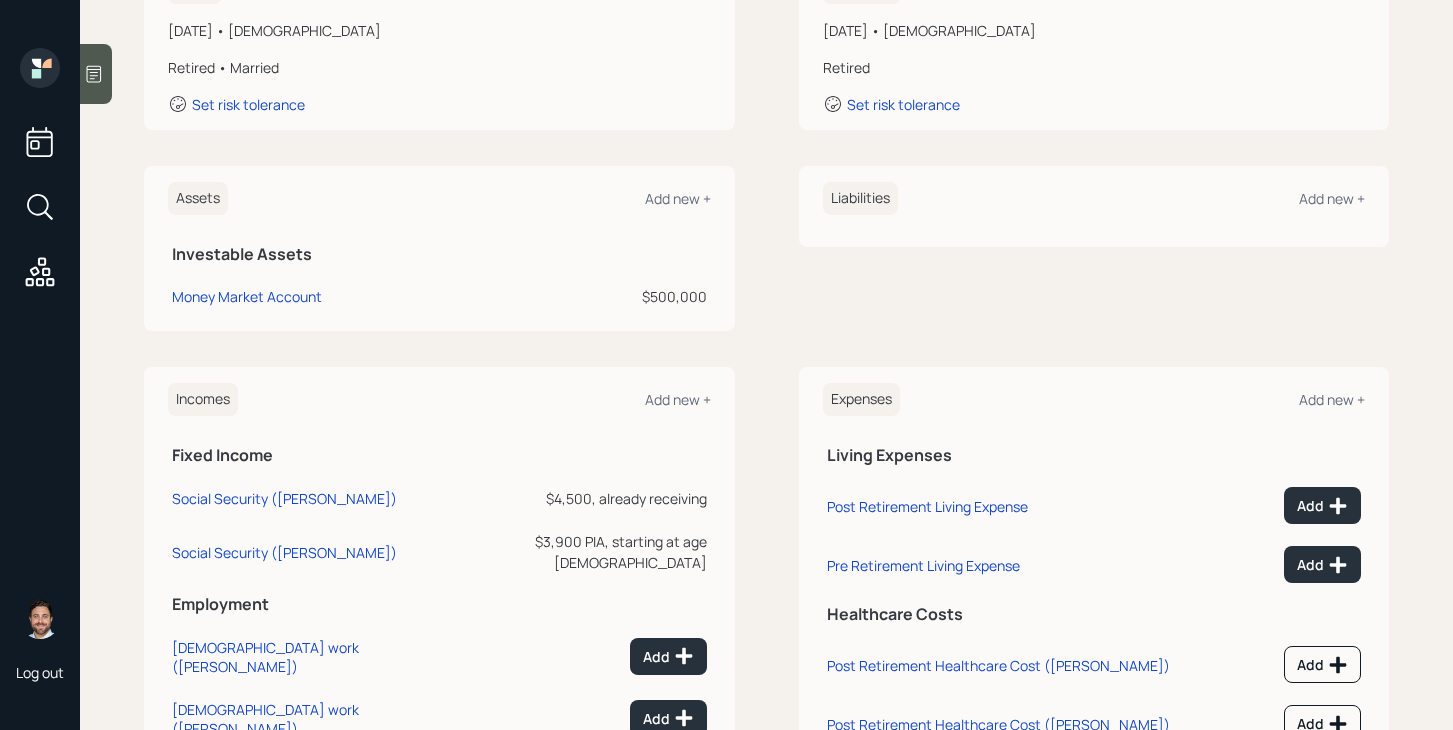 click on "$500,000" at bounding box center [624, 296] 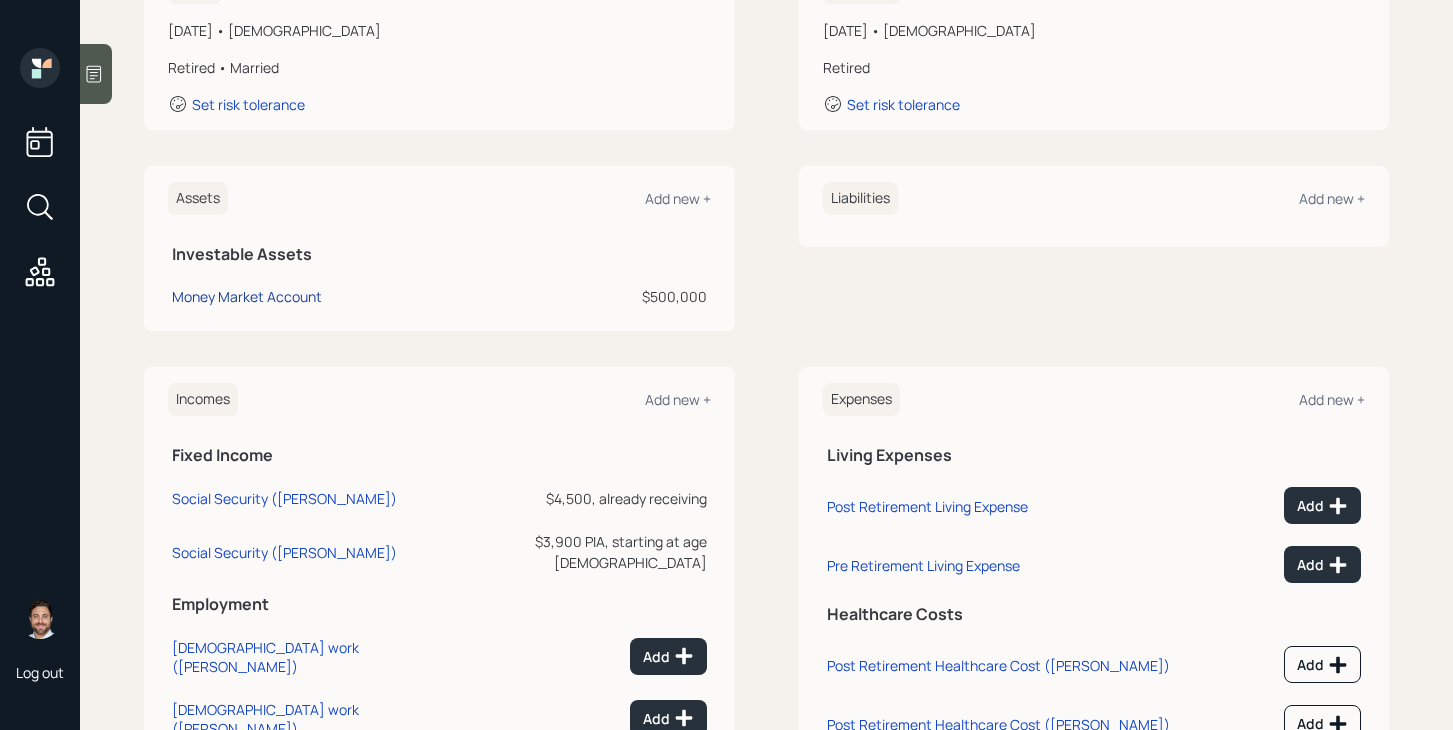 click on "Money Market Account" at bounding box center (247, 296) 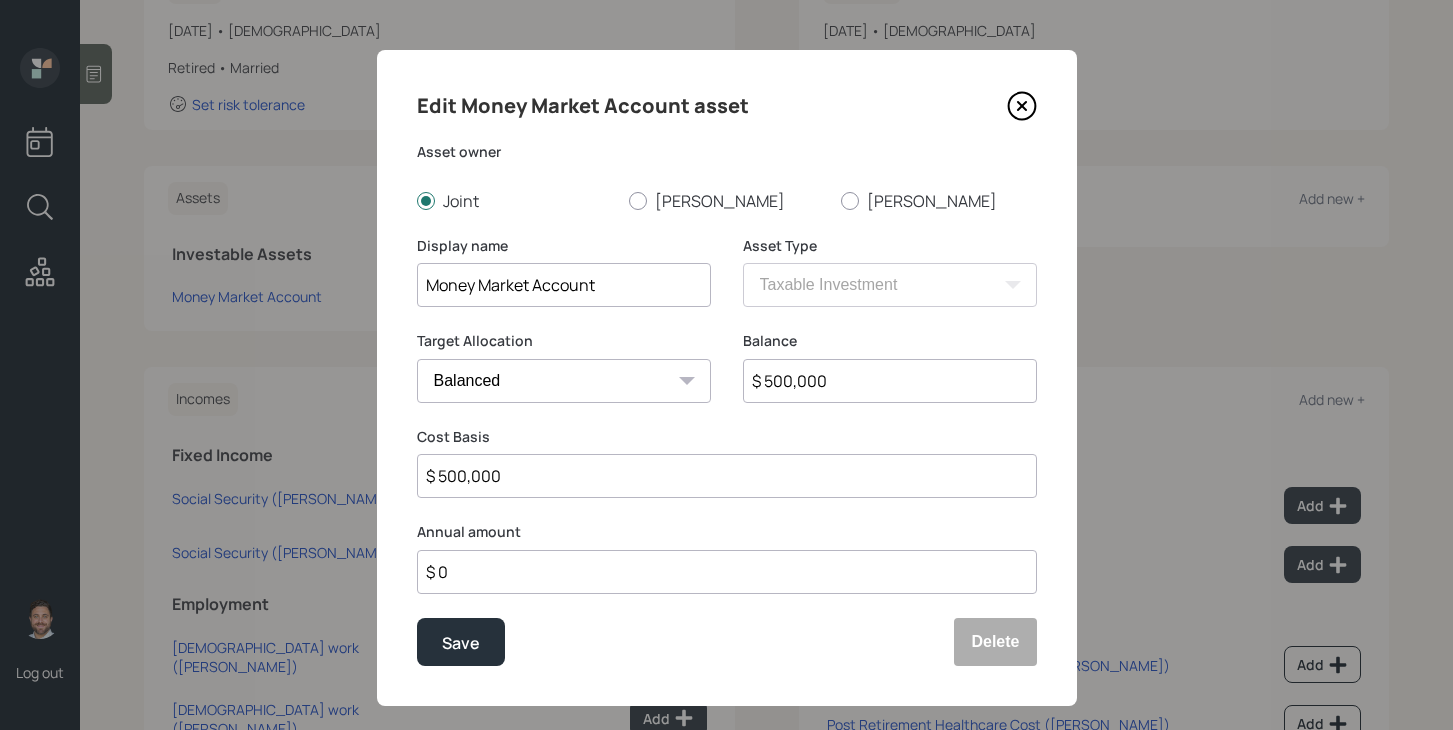 click on "Money Market Account" at bounding box center (564, 285) 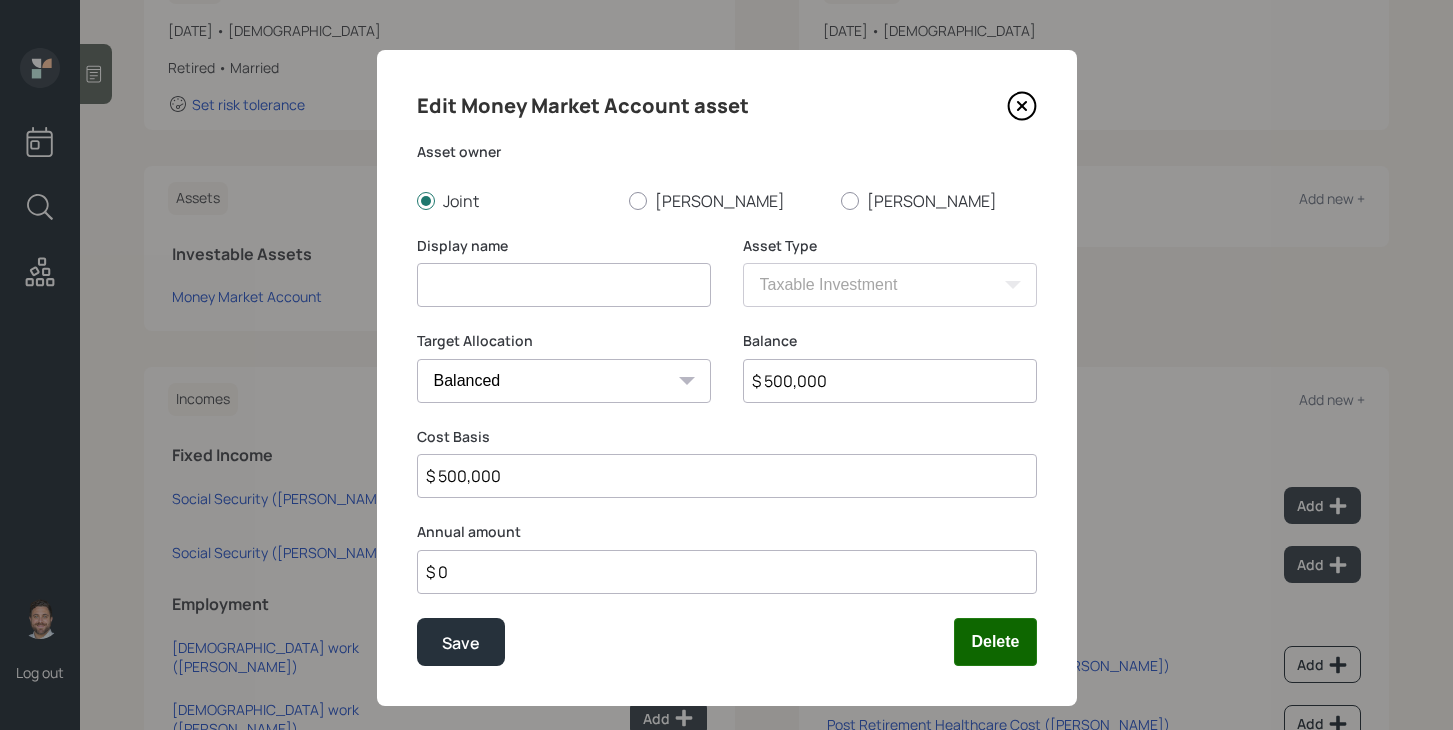 type 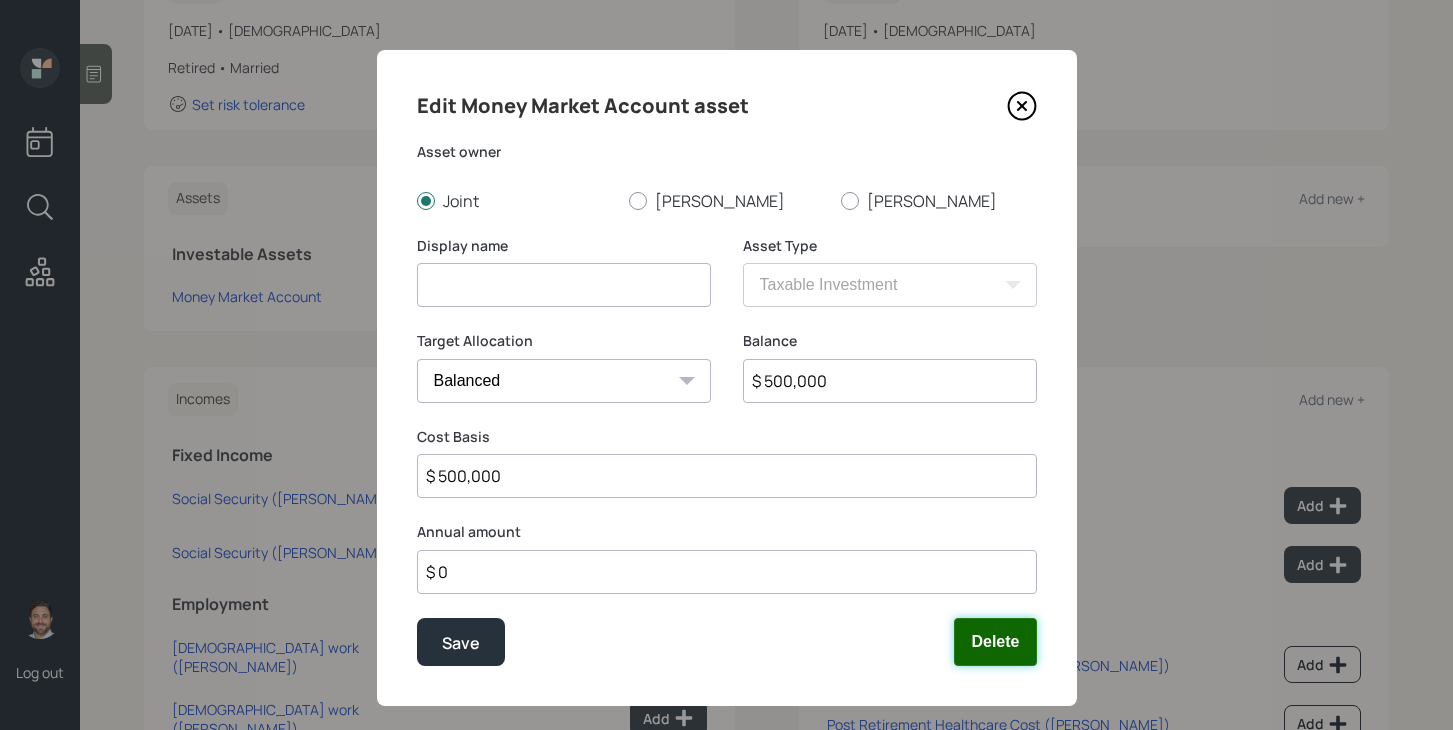 click on "Delete" at bounding box center [995, 642] 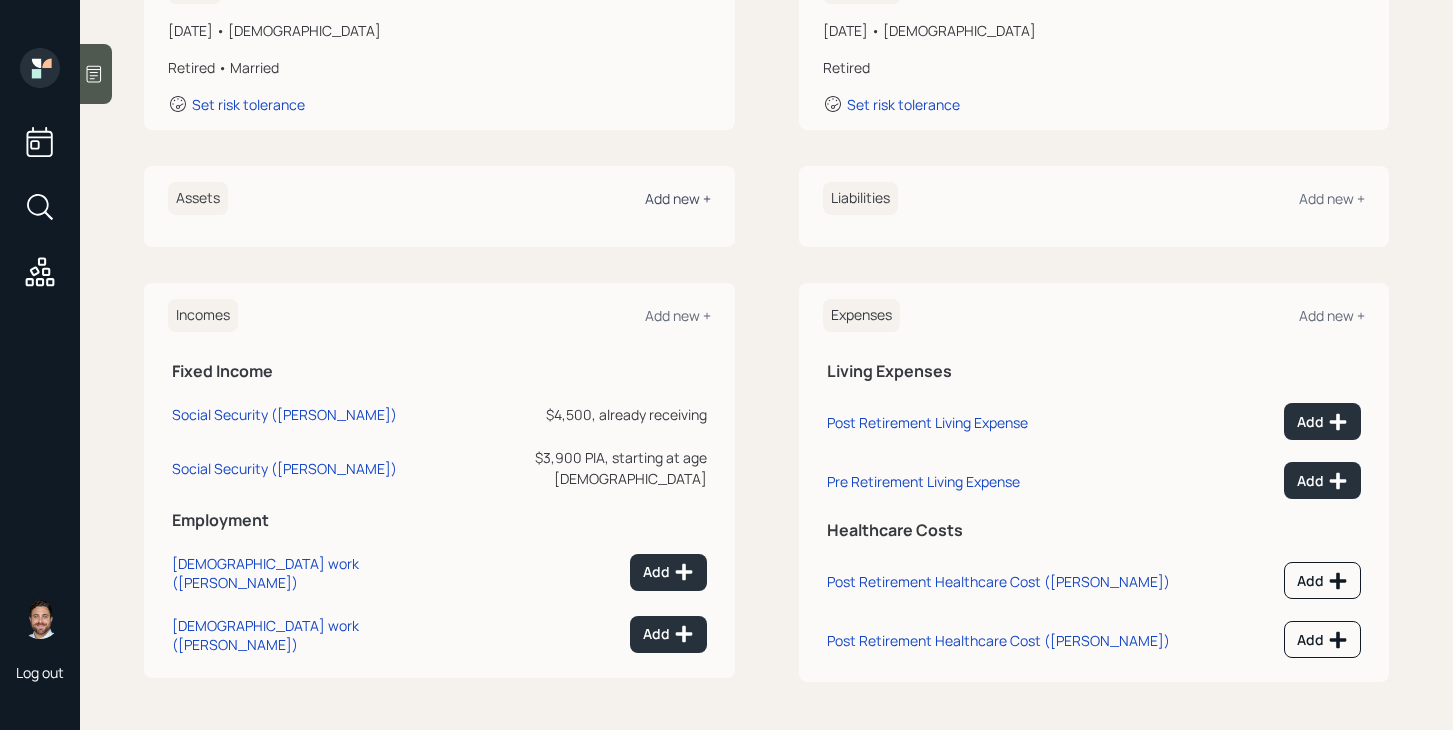 click on "Add new +" at bounding box center [678, 198] 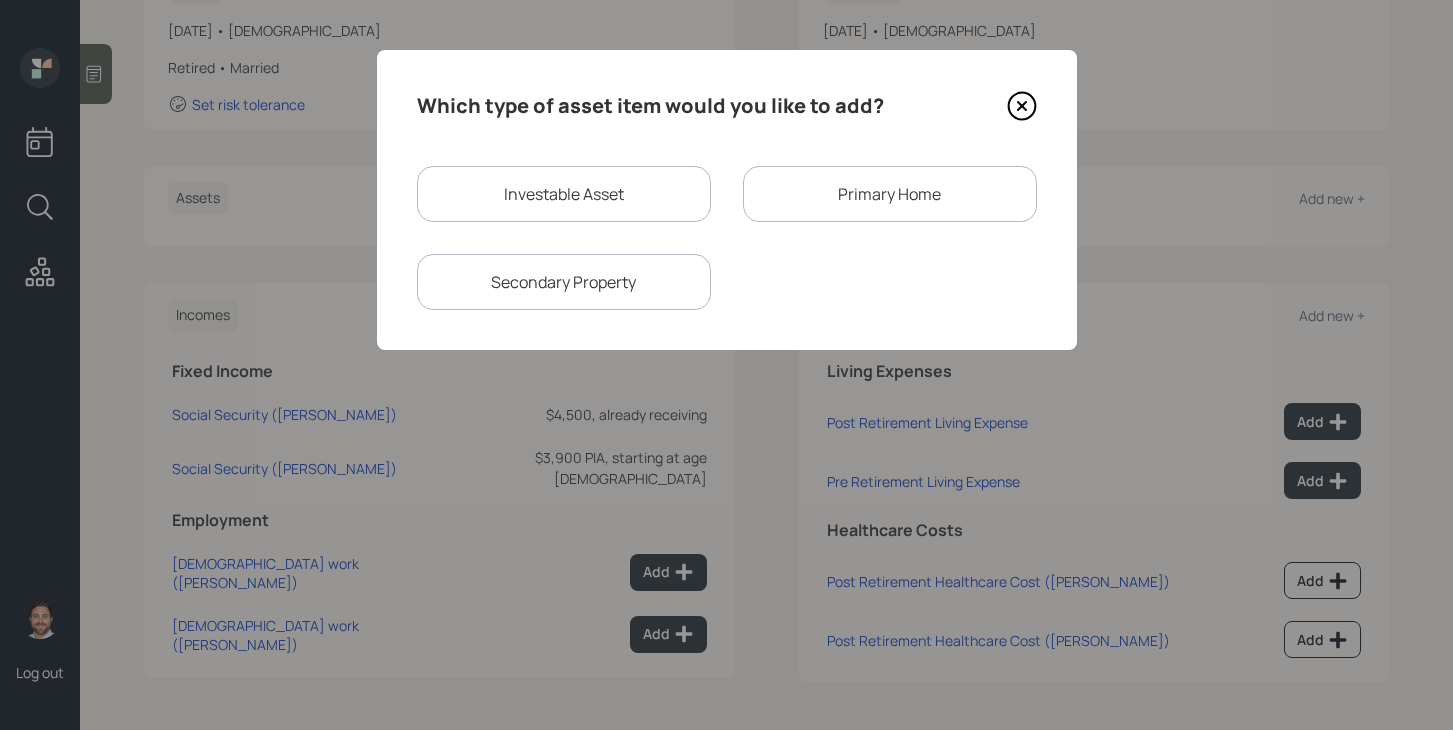 click on "Investable Asset" at bounding box center [564, 194] 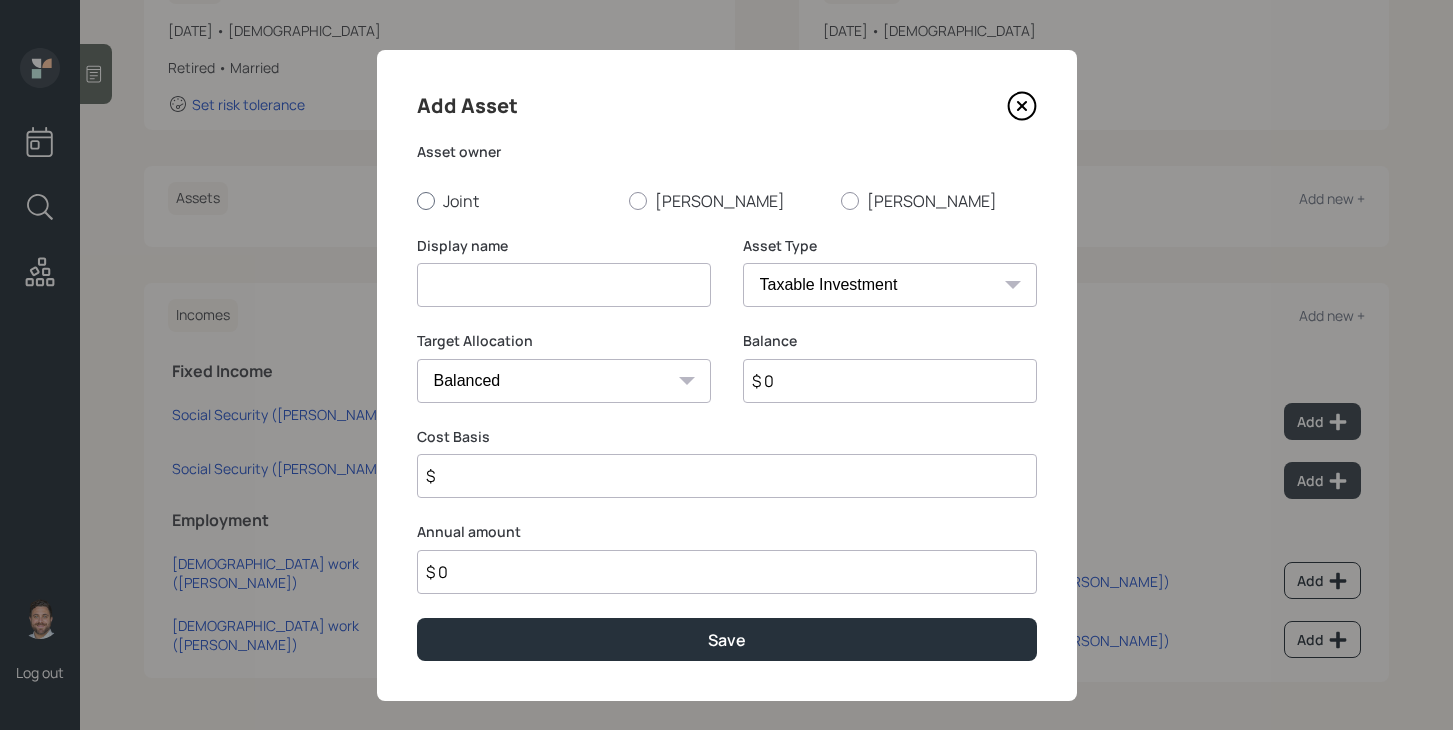 click on "Joint" at bounding box center (515, 201) 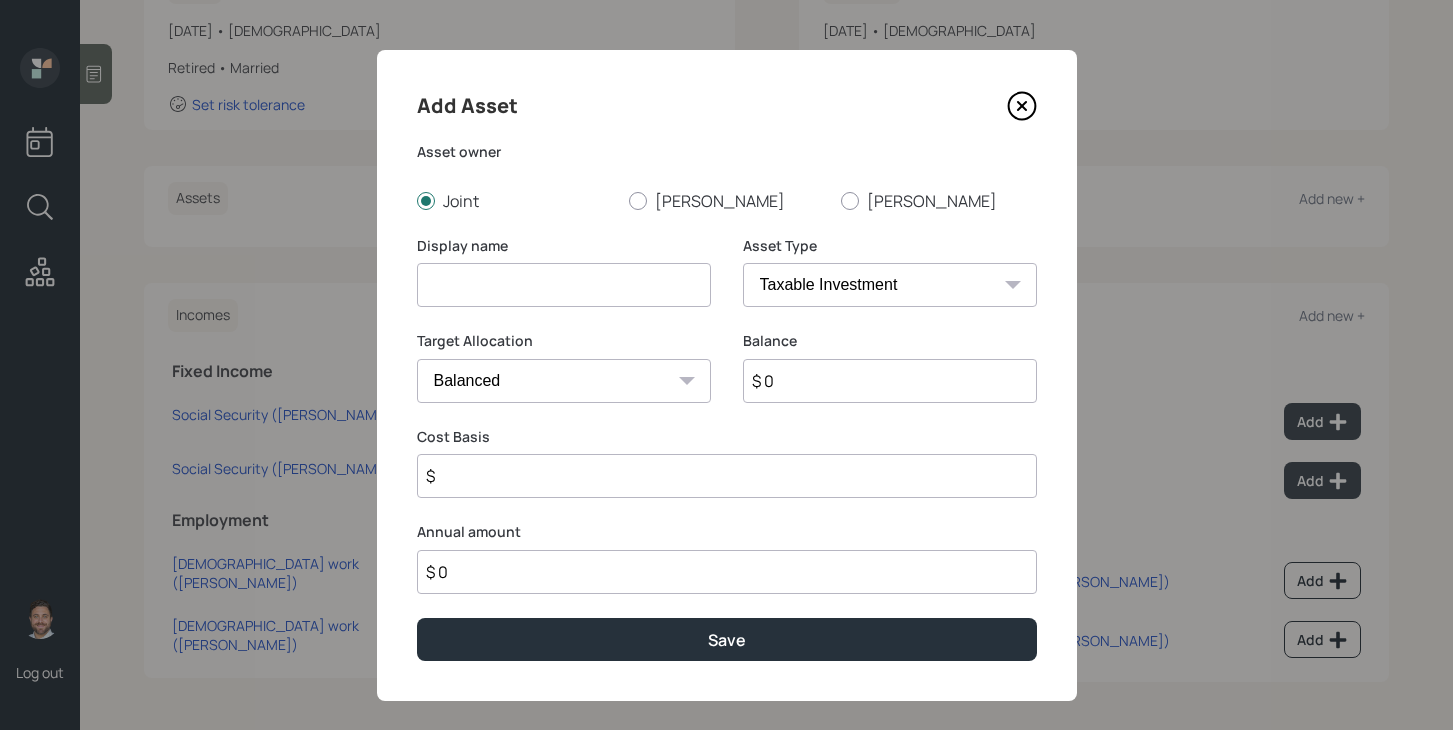 click at bounding box center (564, 285) 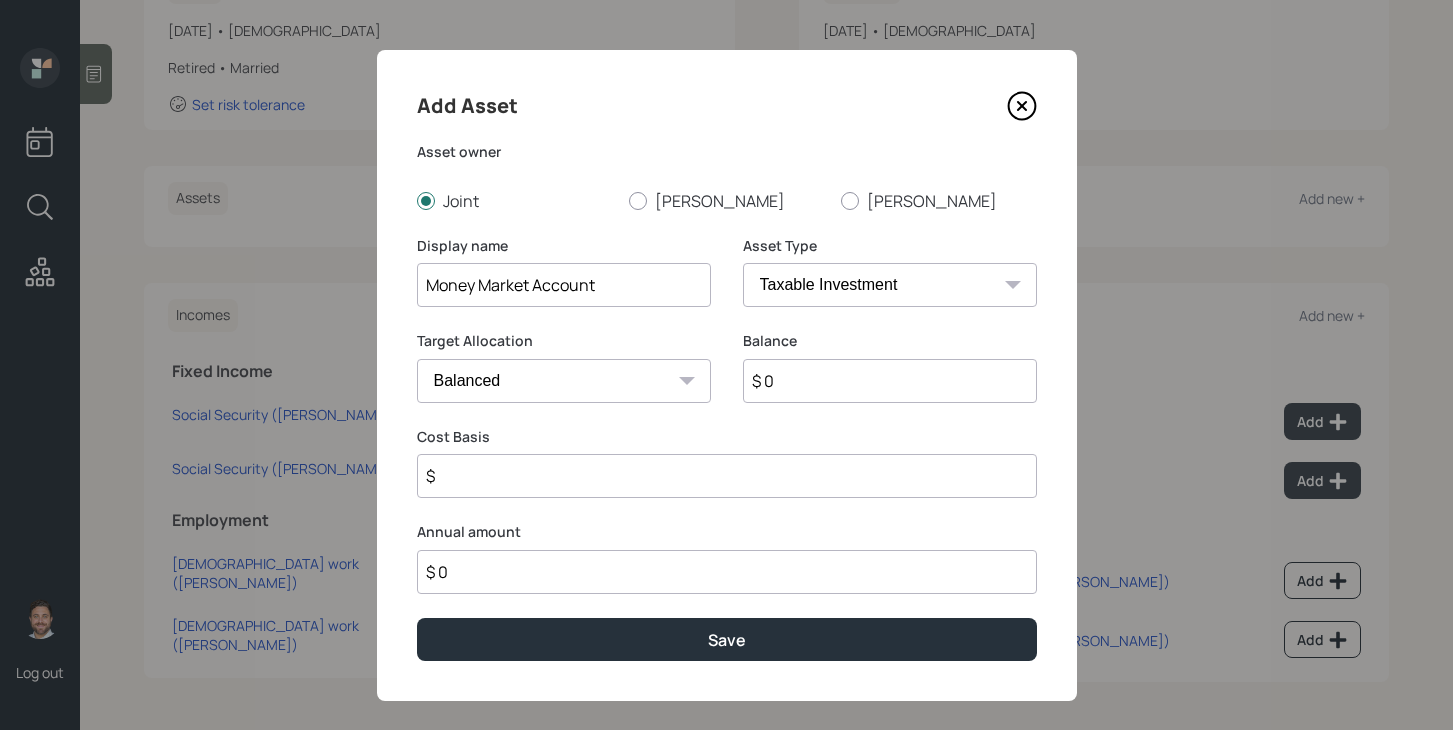 type on "Money Market Account" 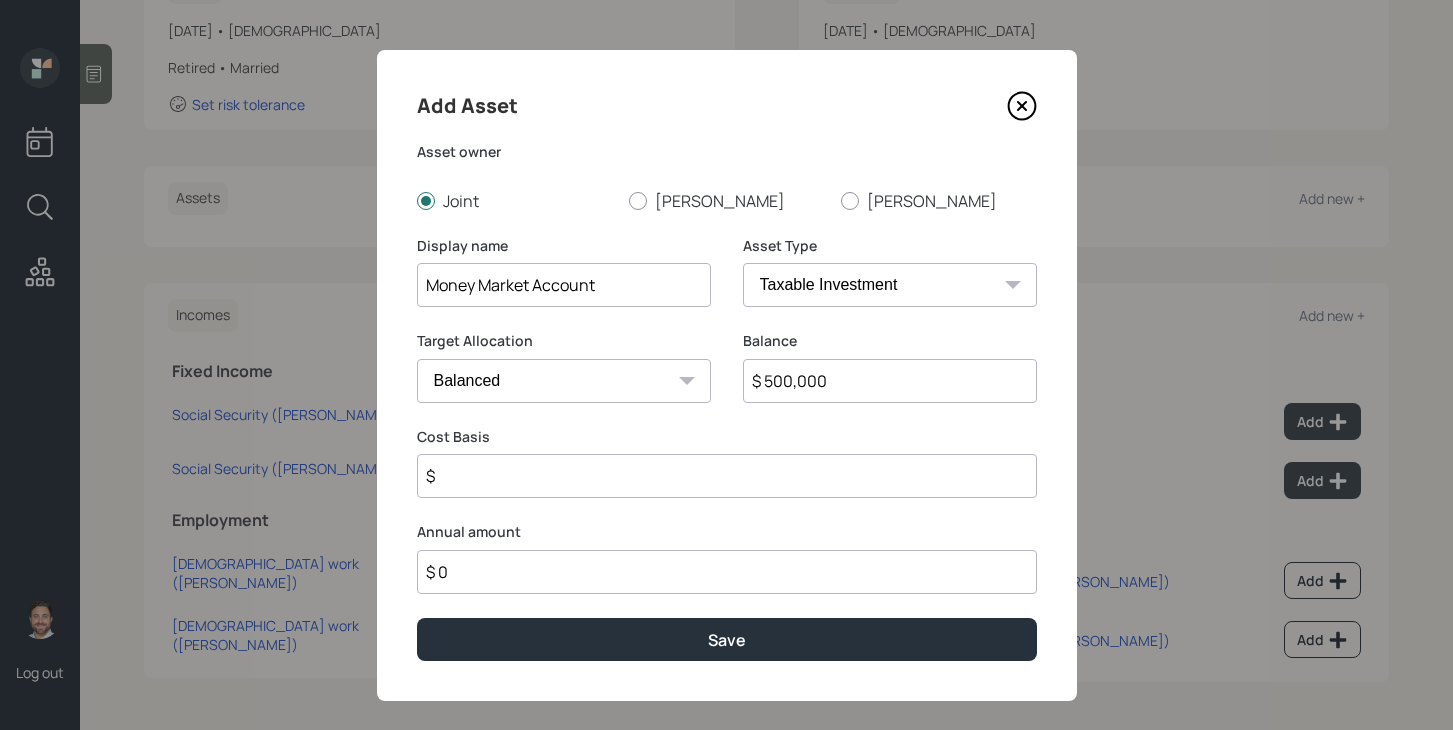 type on "$ 500,000" 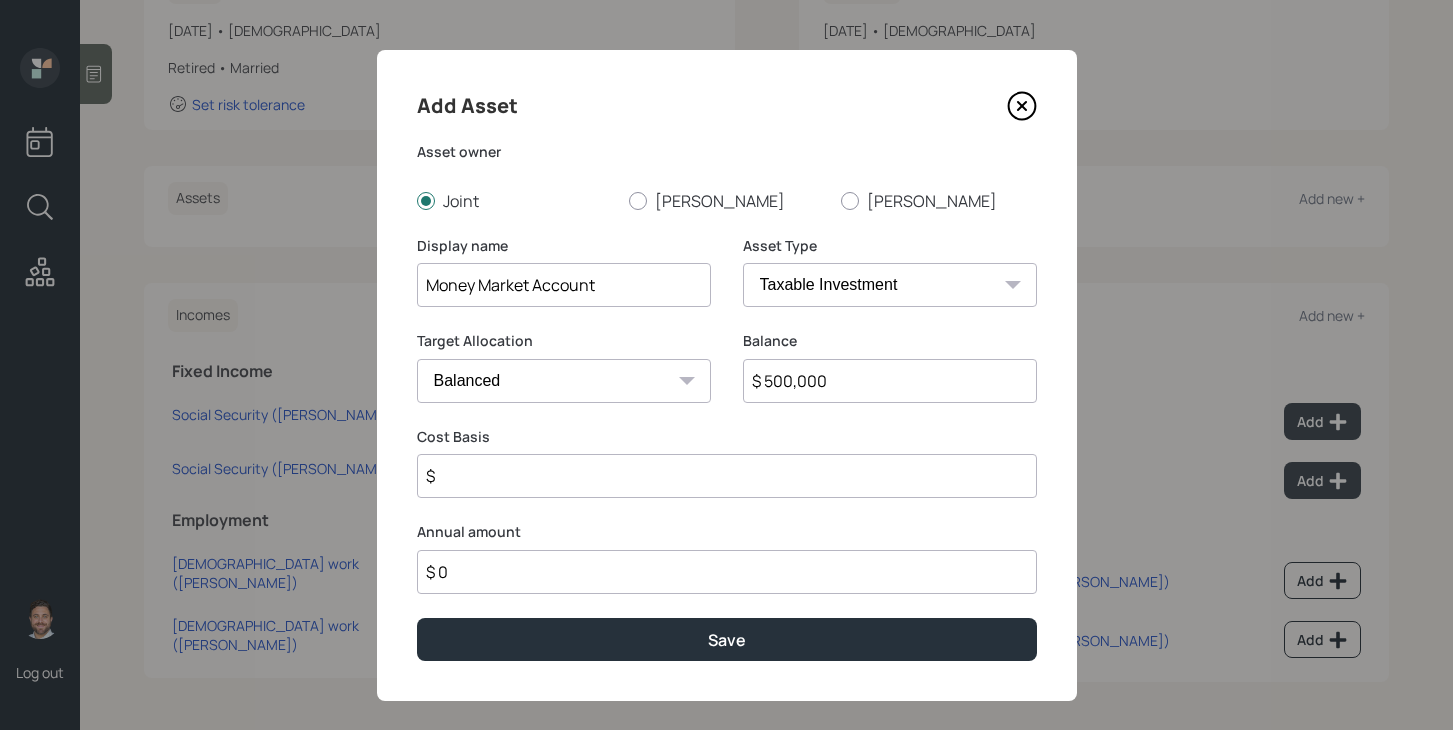 click on "SEP [PERSON_NAME] IRA 401(k) [PERSON_NAME] 401(k) 403(b) [PERSON_NAME] 403(b) 457(b) [PERSON_NAME] 457(b) Health Savings Account 529 Taxable Investment Checking / Savings Emergency Fund" at bounding box center [890, 285] 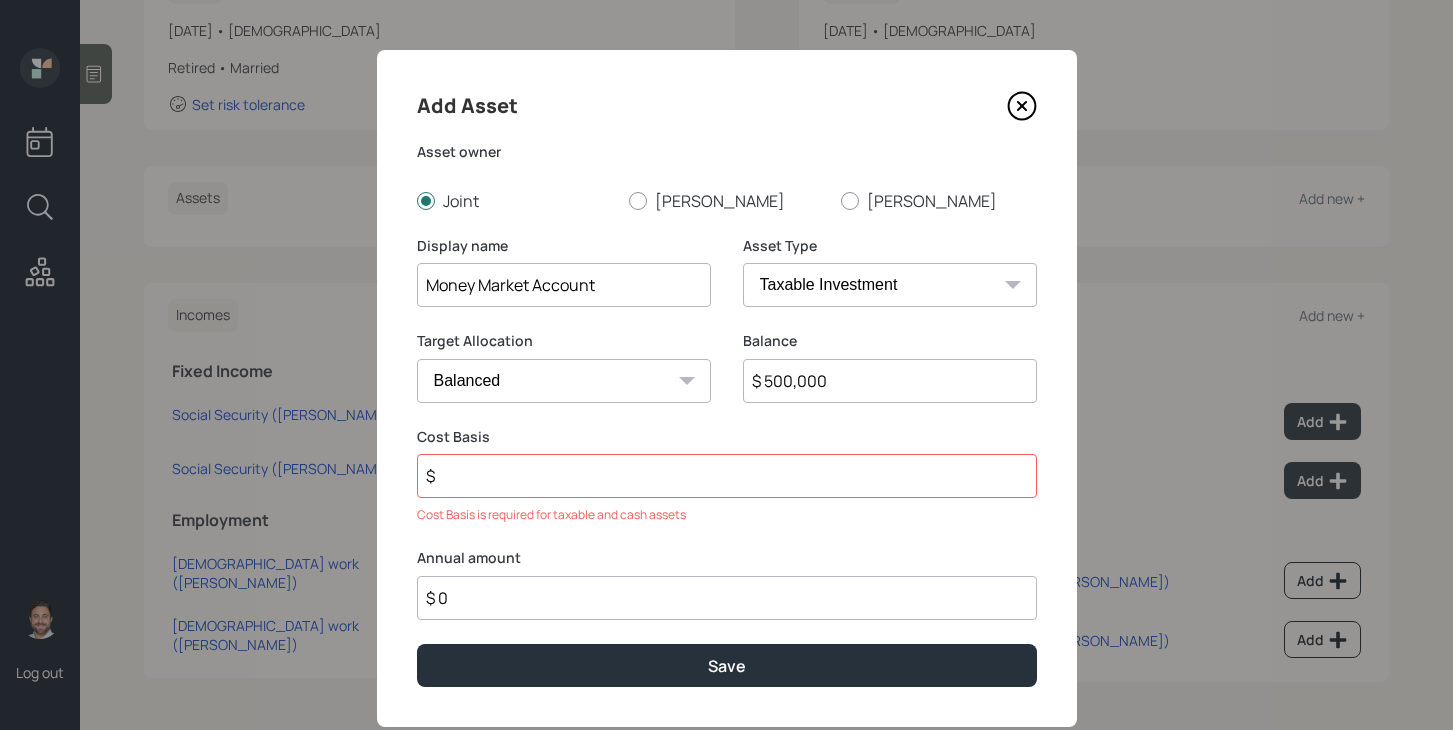 select on "cash" 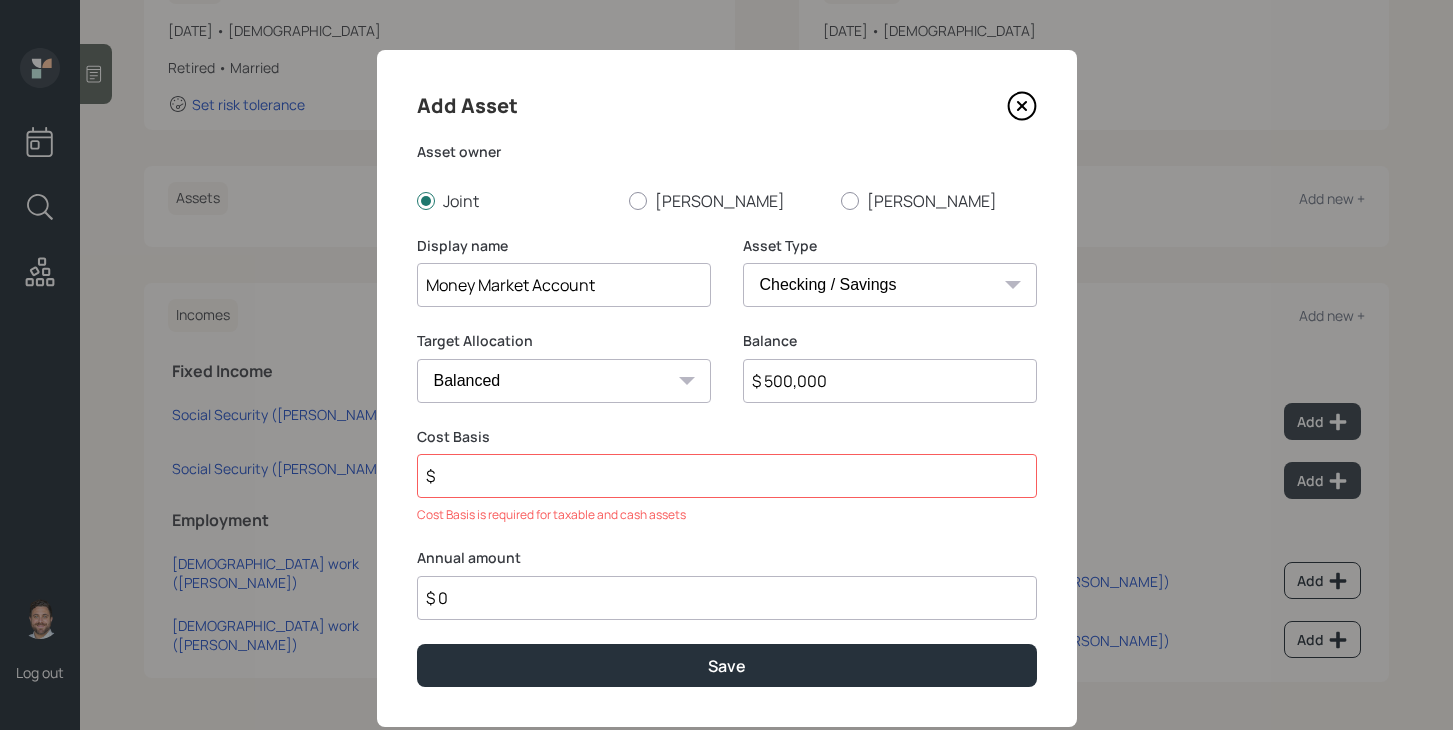 type on "$" 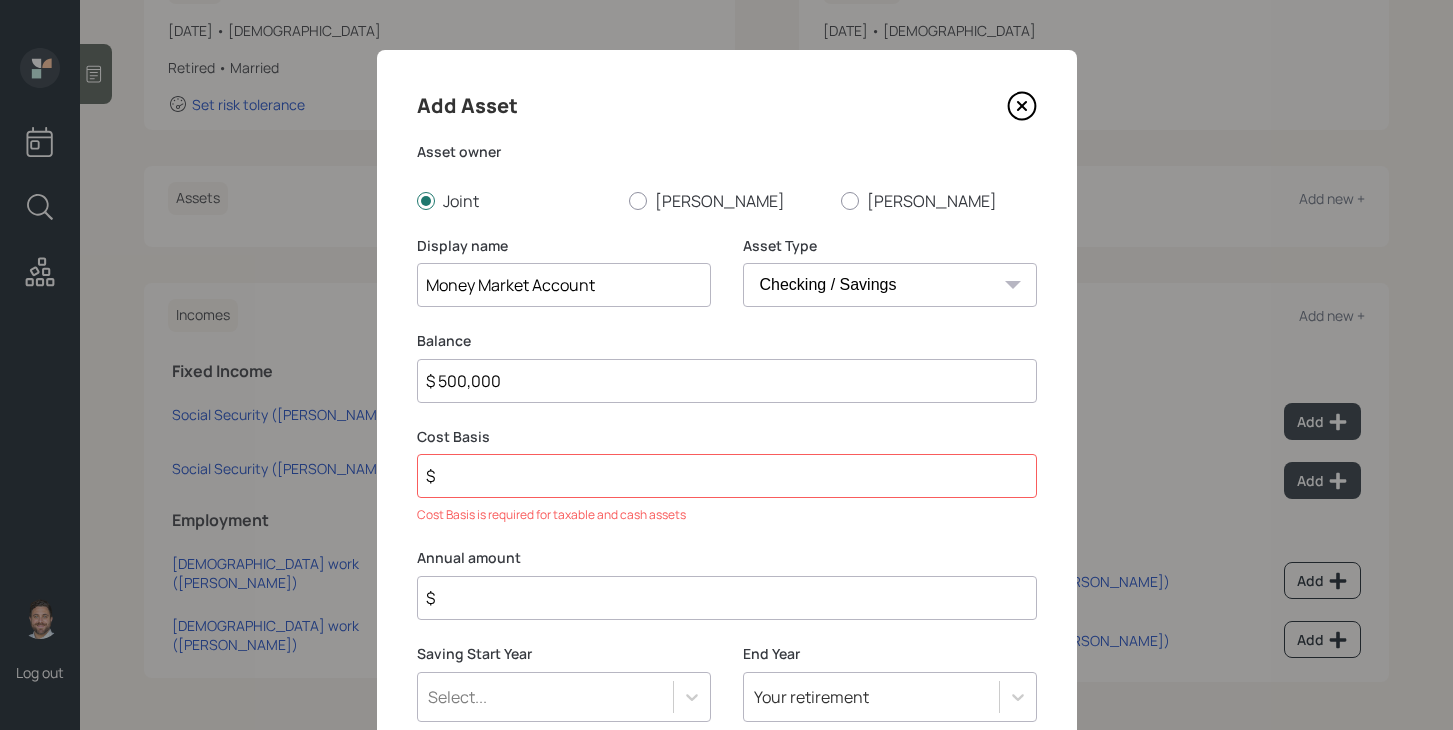 click on "$" at bounding box center (727, 476) 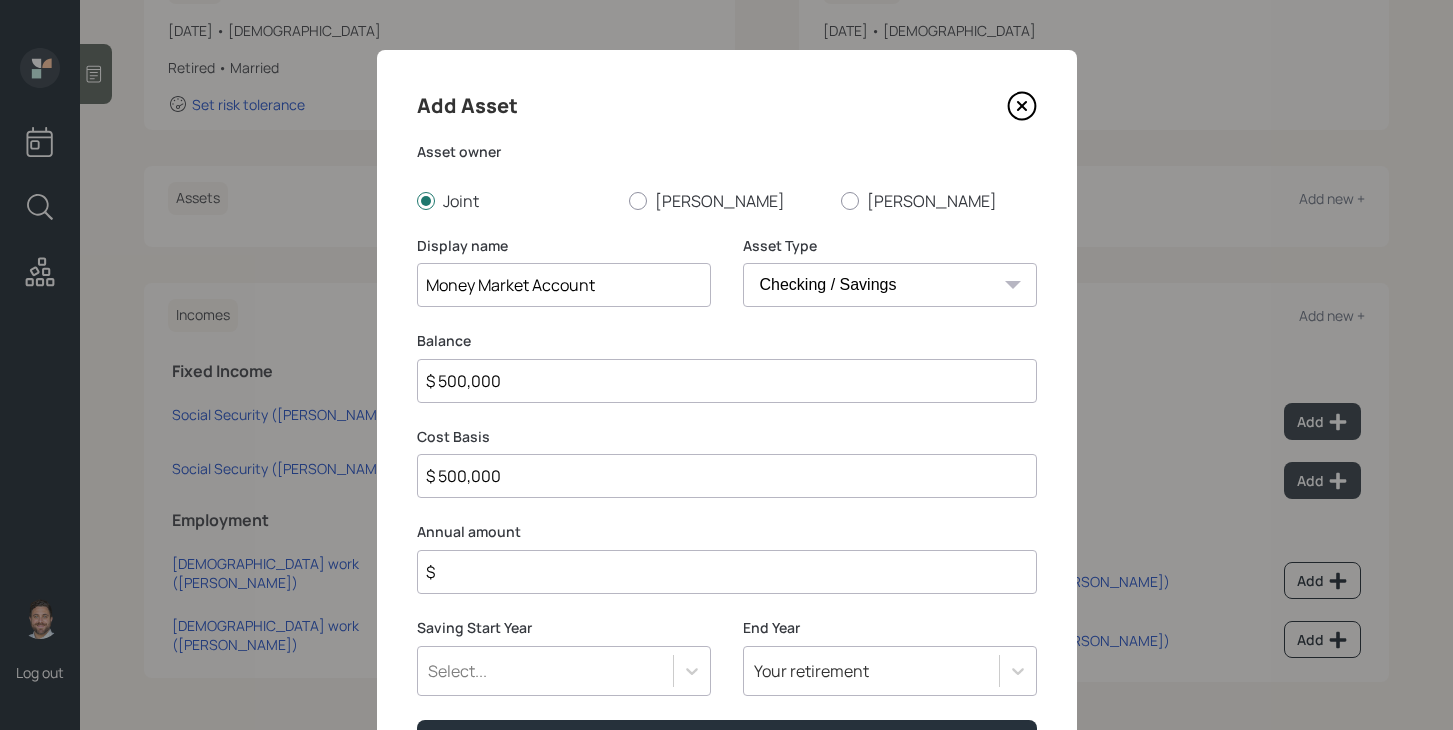 type on "$ 500,000" 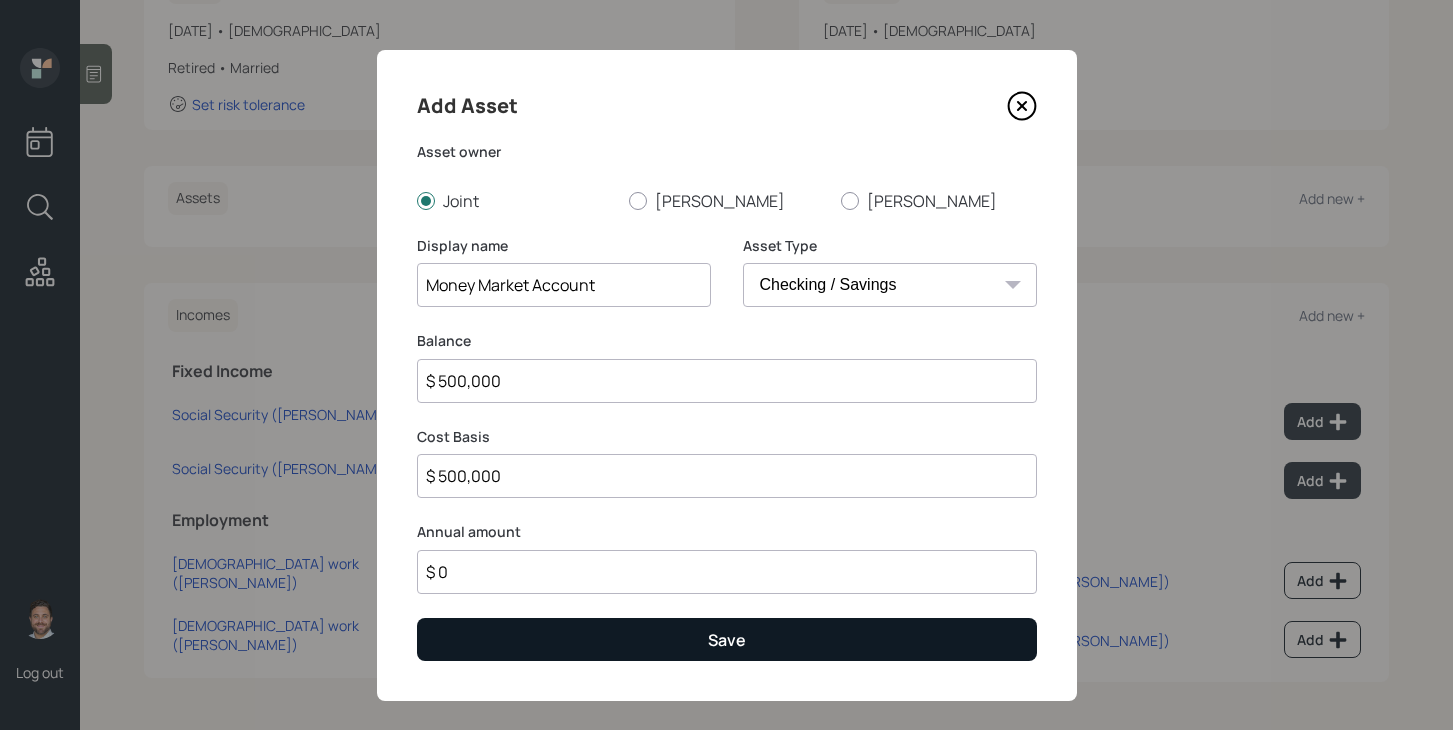 type on "$ 0" 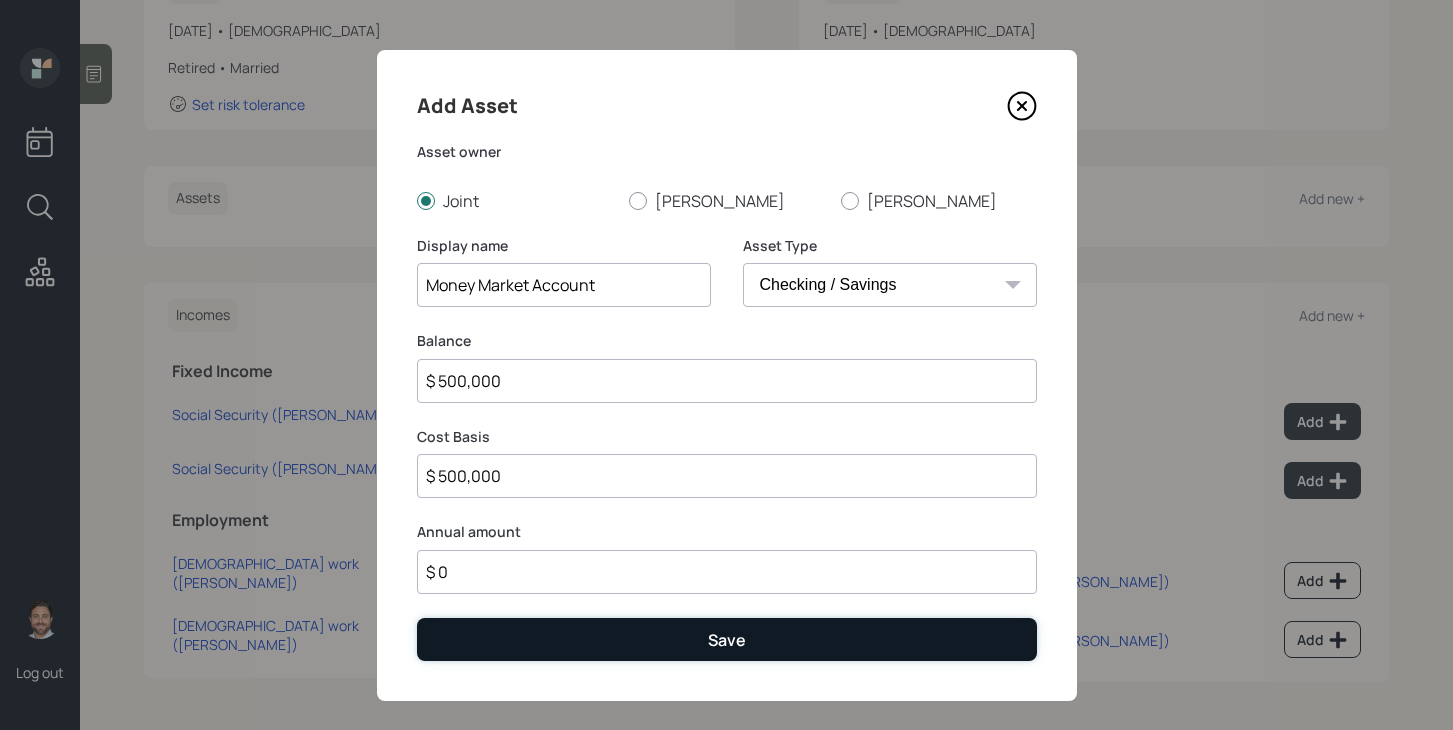click on "Save" at bounding box center (727, 639) 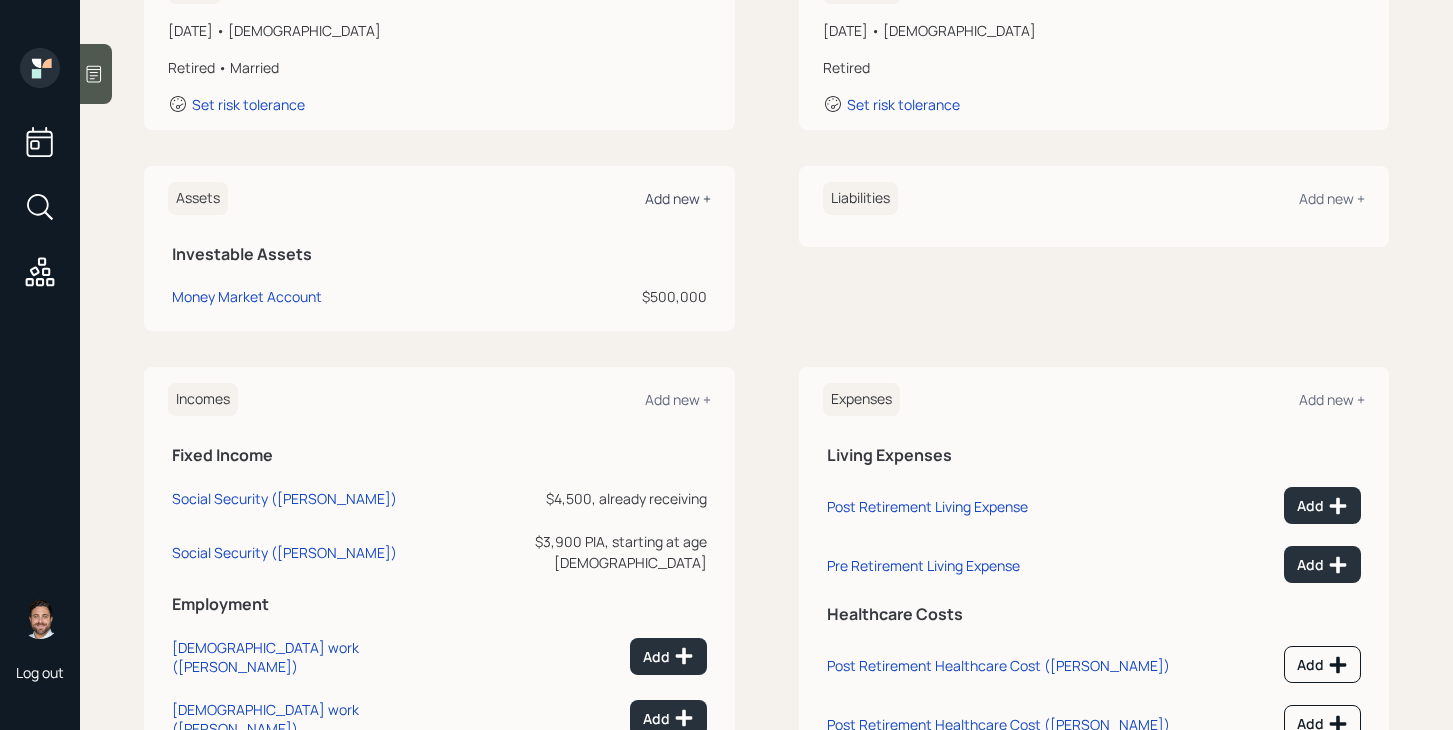 click on "Add new +" at bounding box center (678, 198) 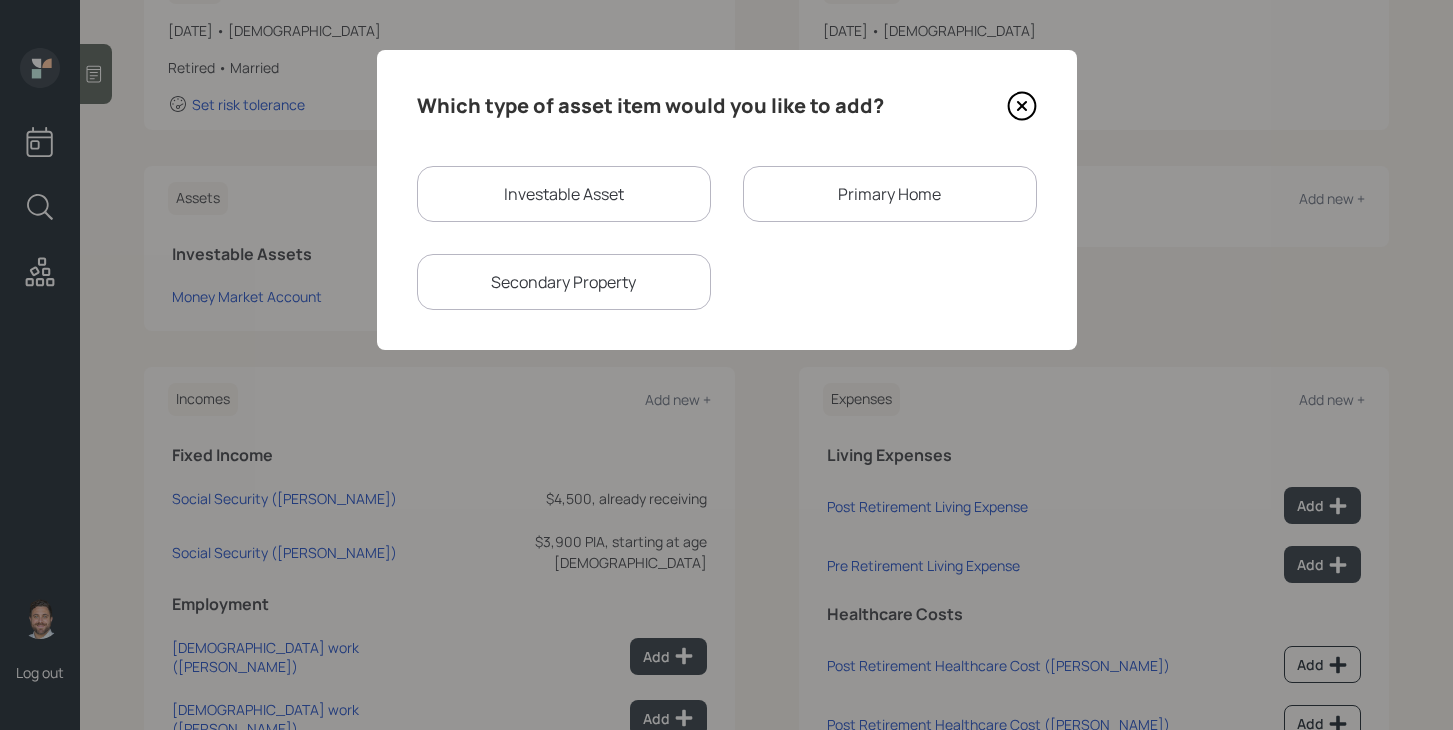click on "Primary Home" at bounding box center (890, 194) 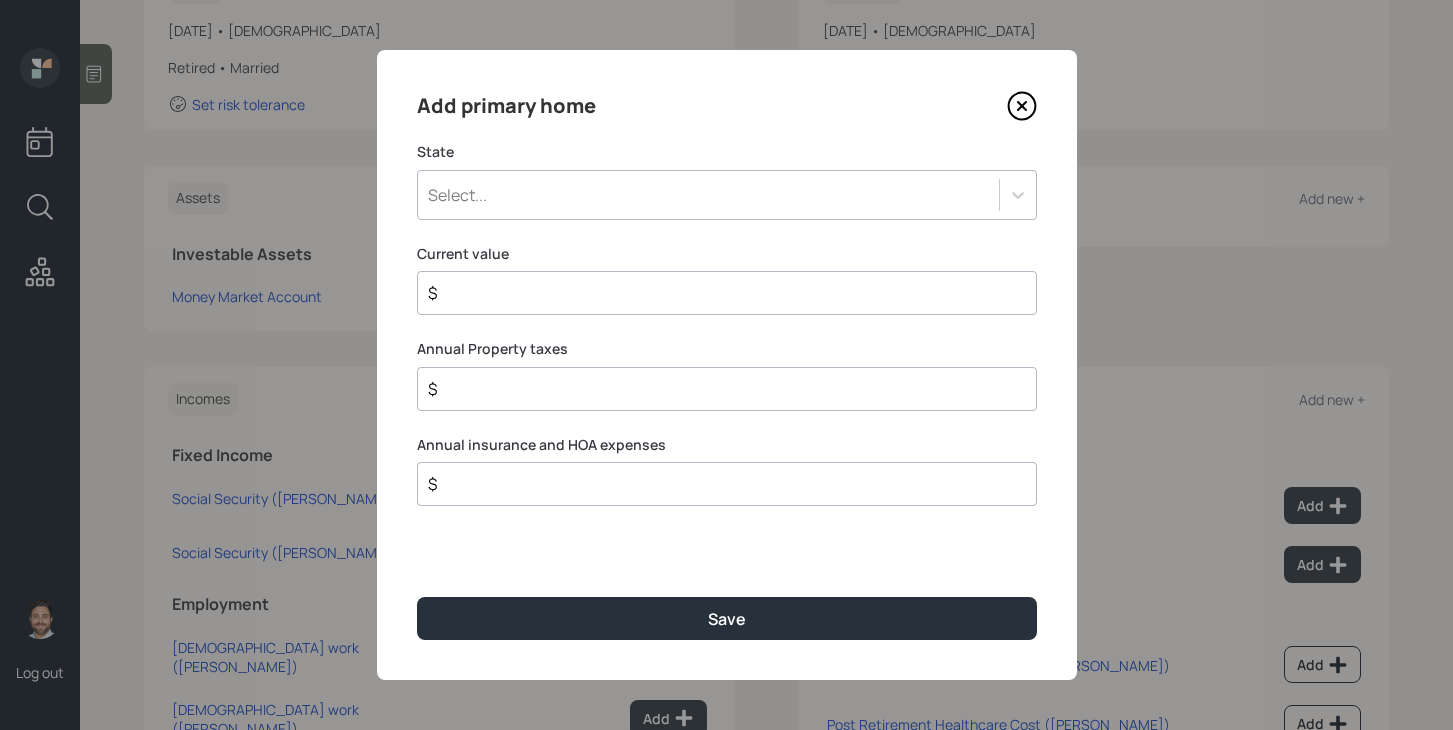 click on "Select..." at bounding box center [708, 195] 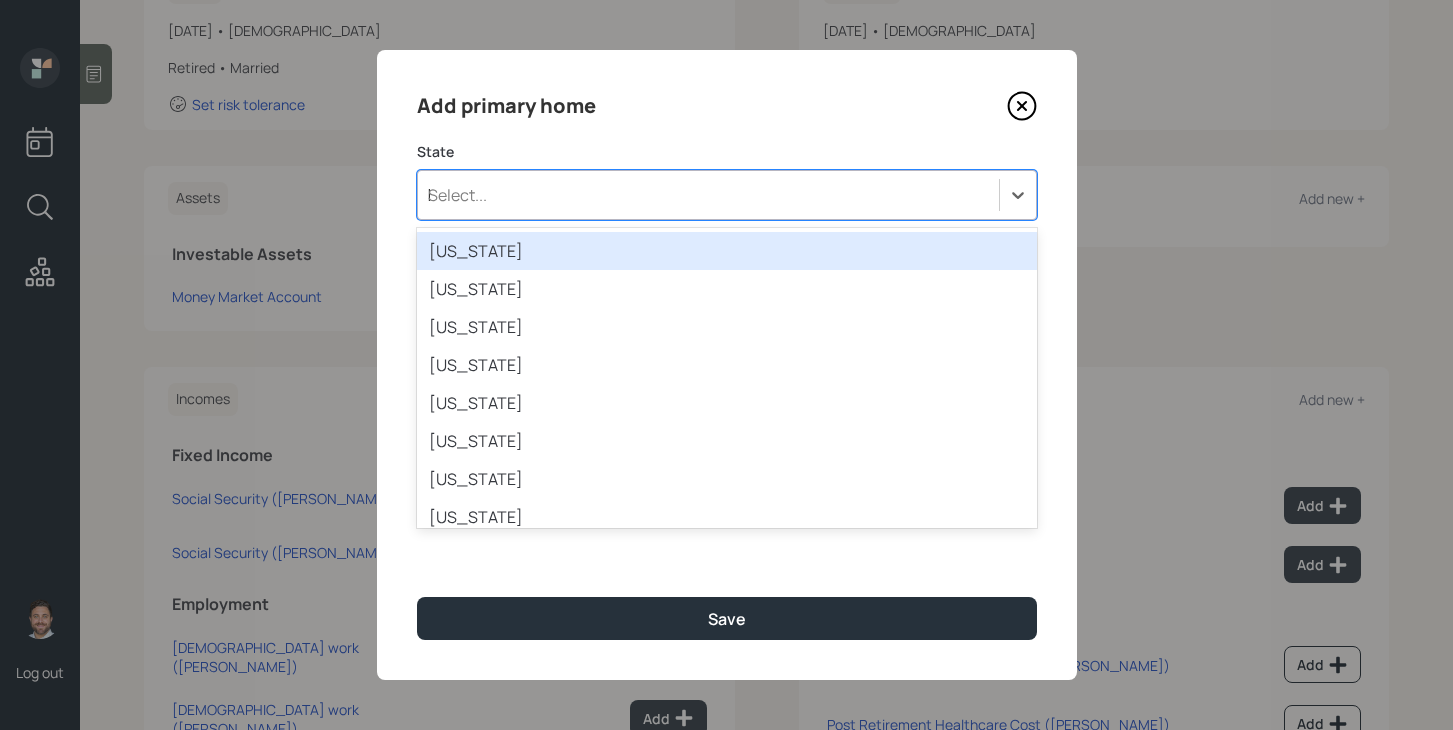 type on "MA" 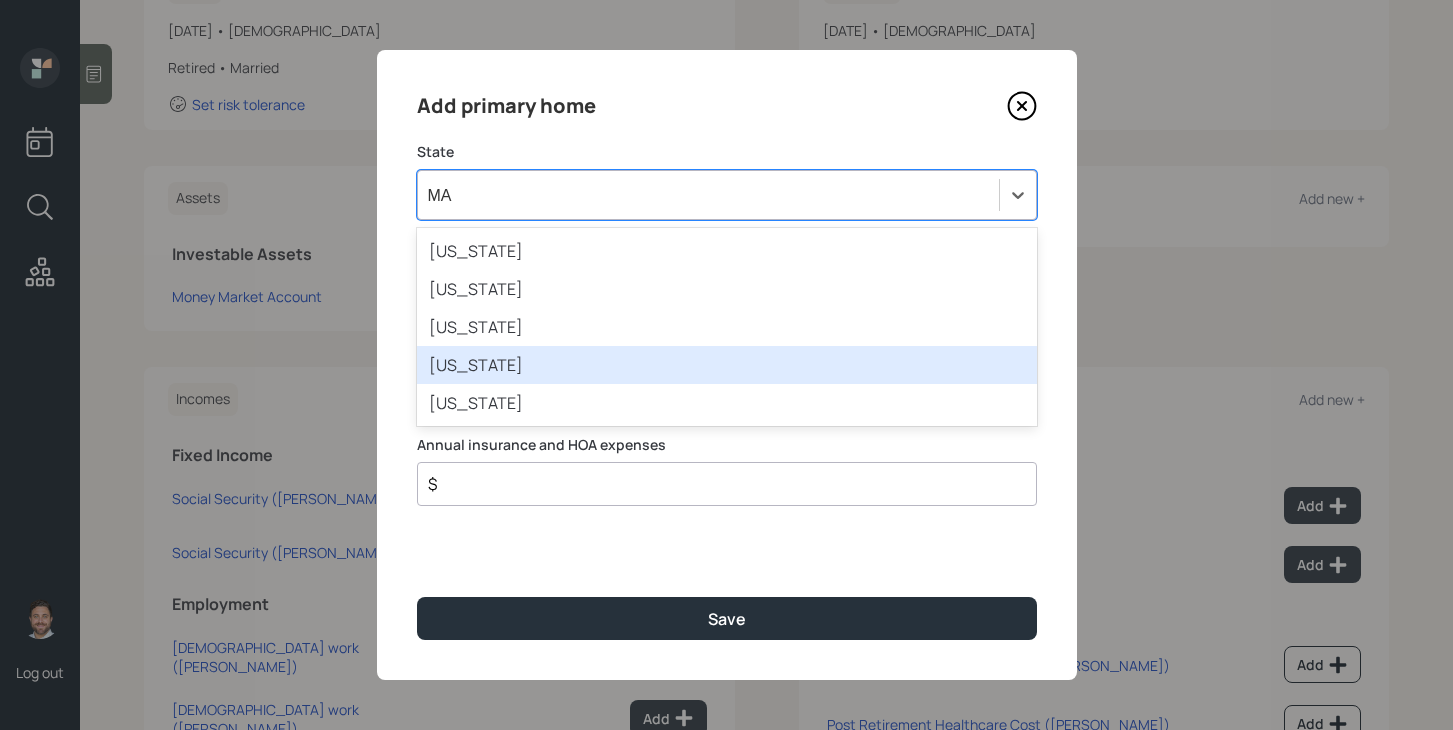 click on "[US_STATE]" at bounding box center (727, 365) 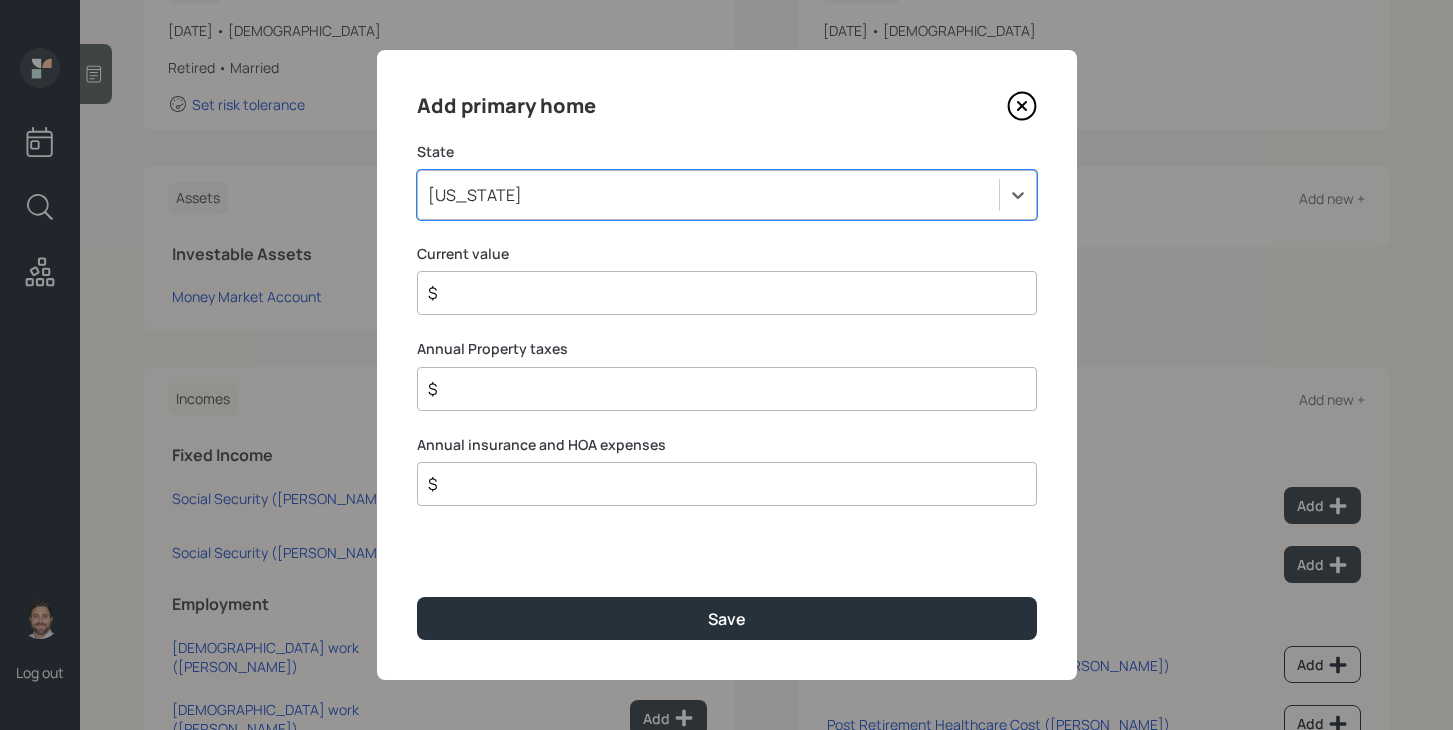 click on "$" at bounding box center (719, 293) 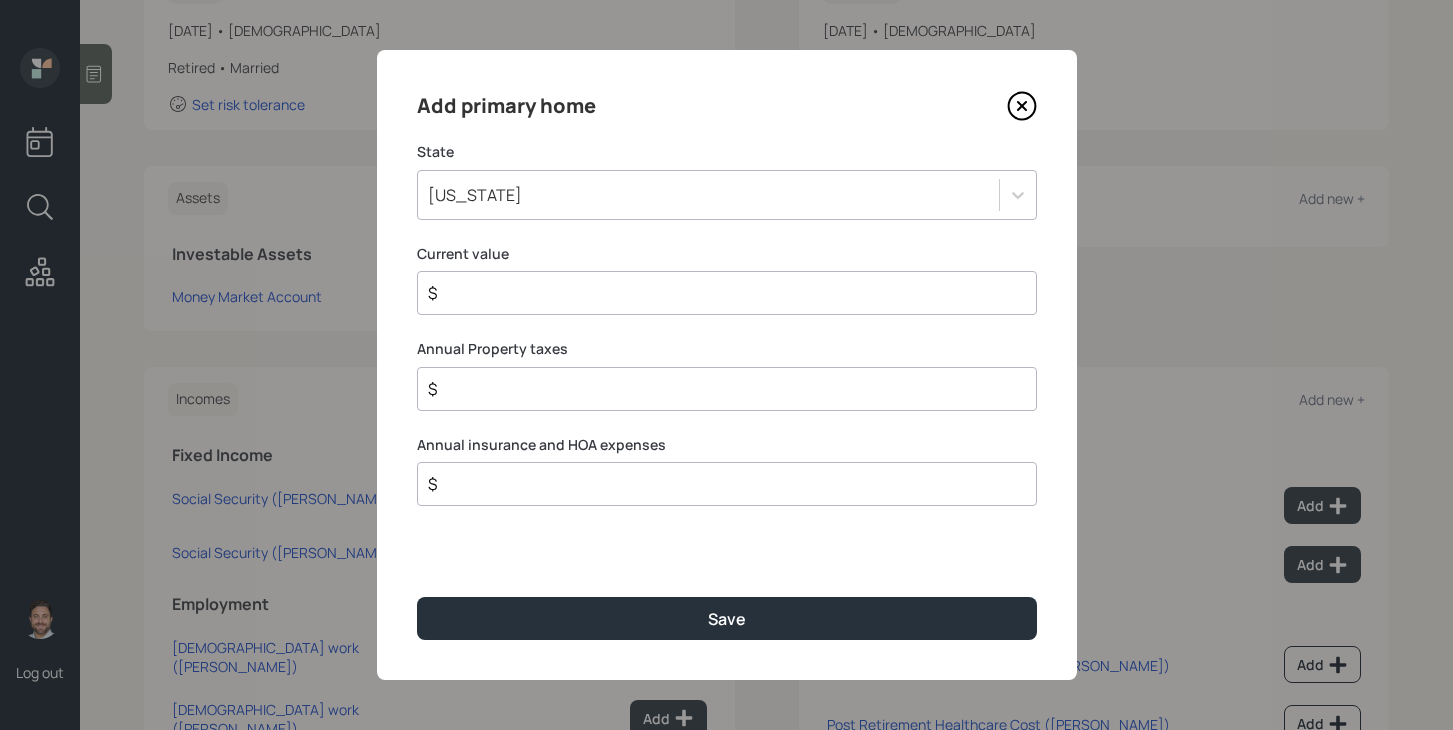 click on "$" at bounding box center [719, 293] 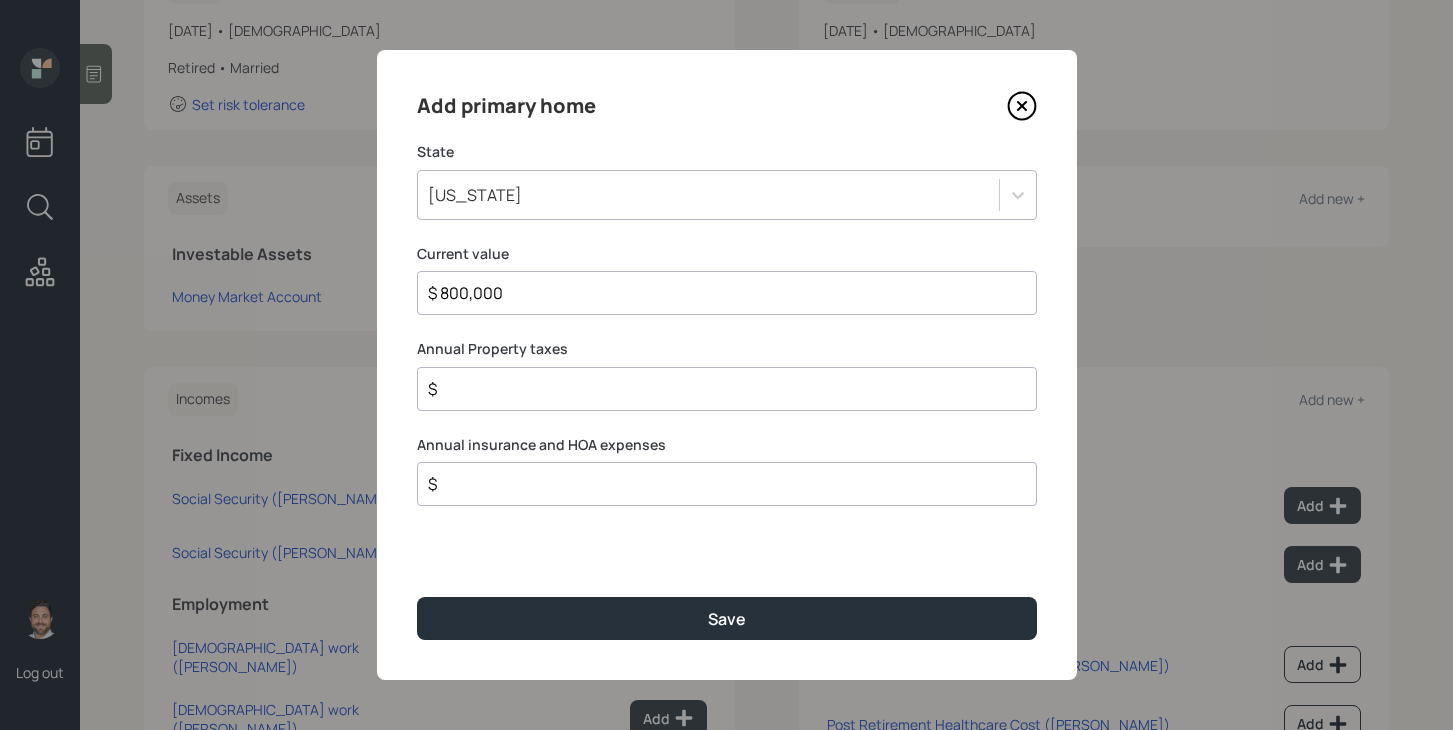 type on "$ 800,000" 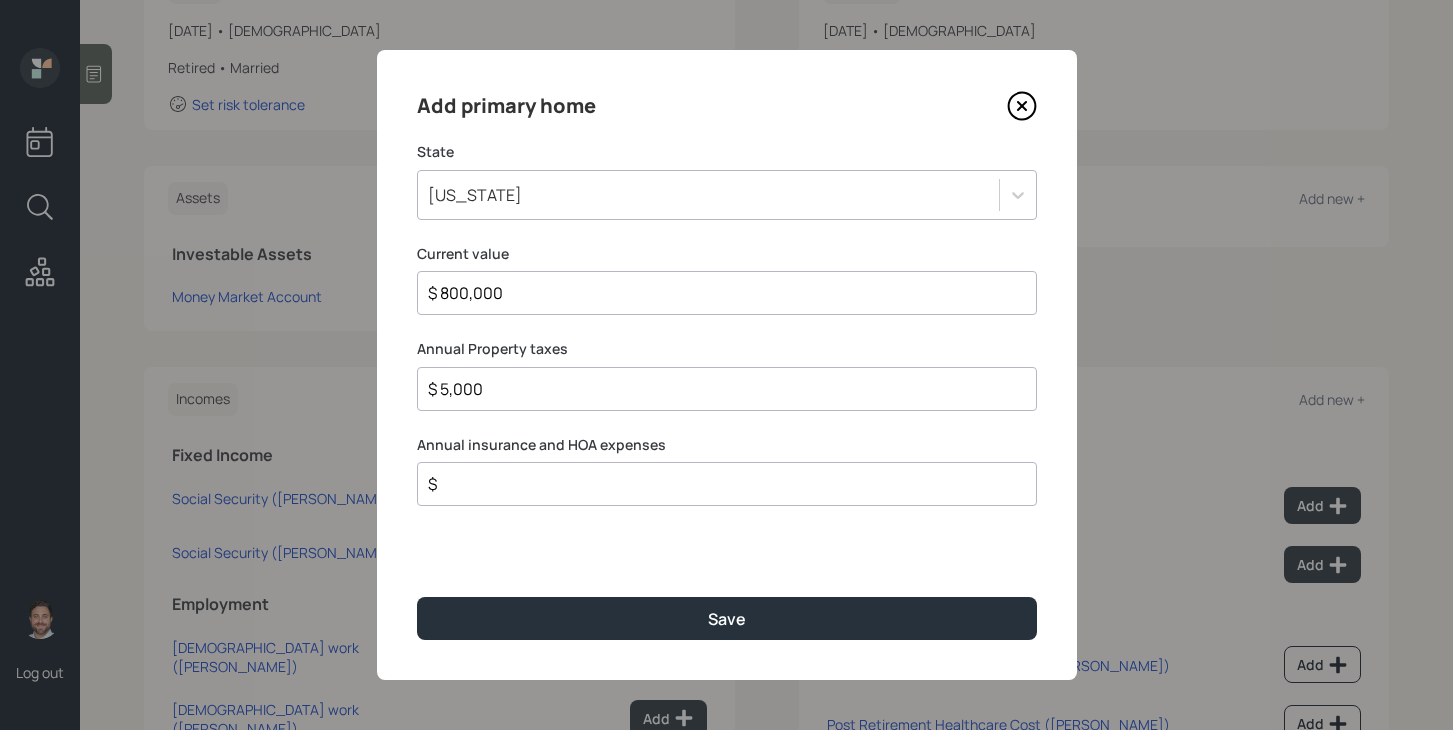 type on "$ 5,000" 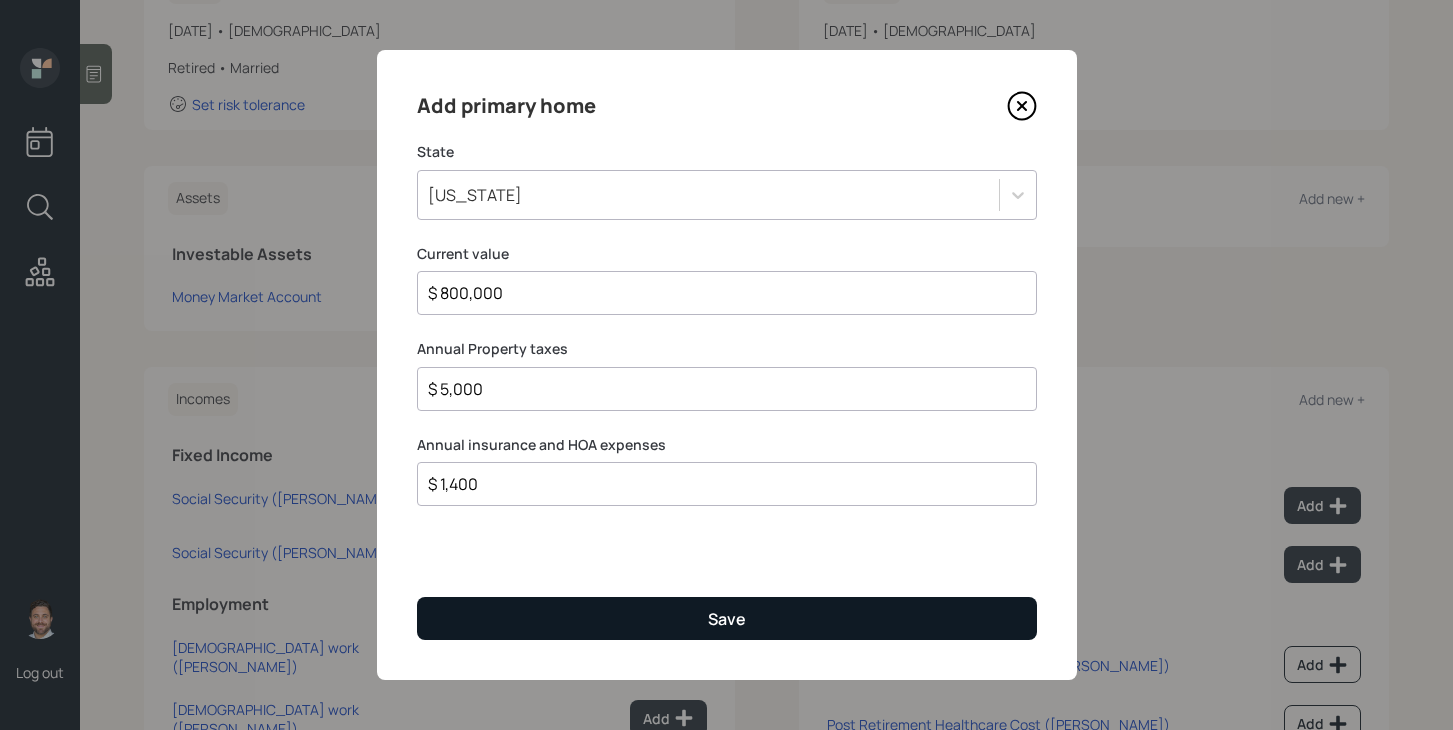 type on "$ 1,400" 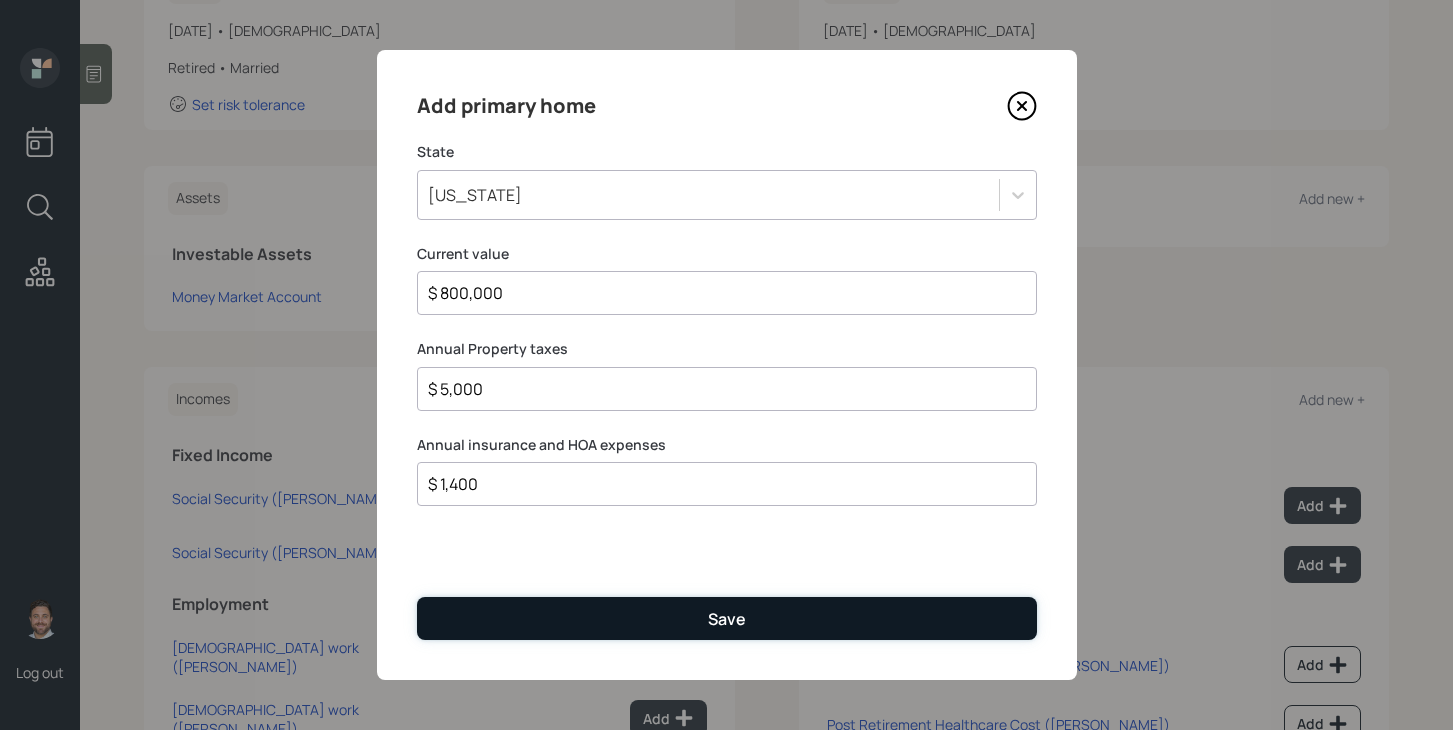 click on "Save" at bounding box center [727, 618] 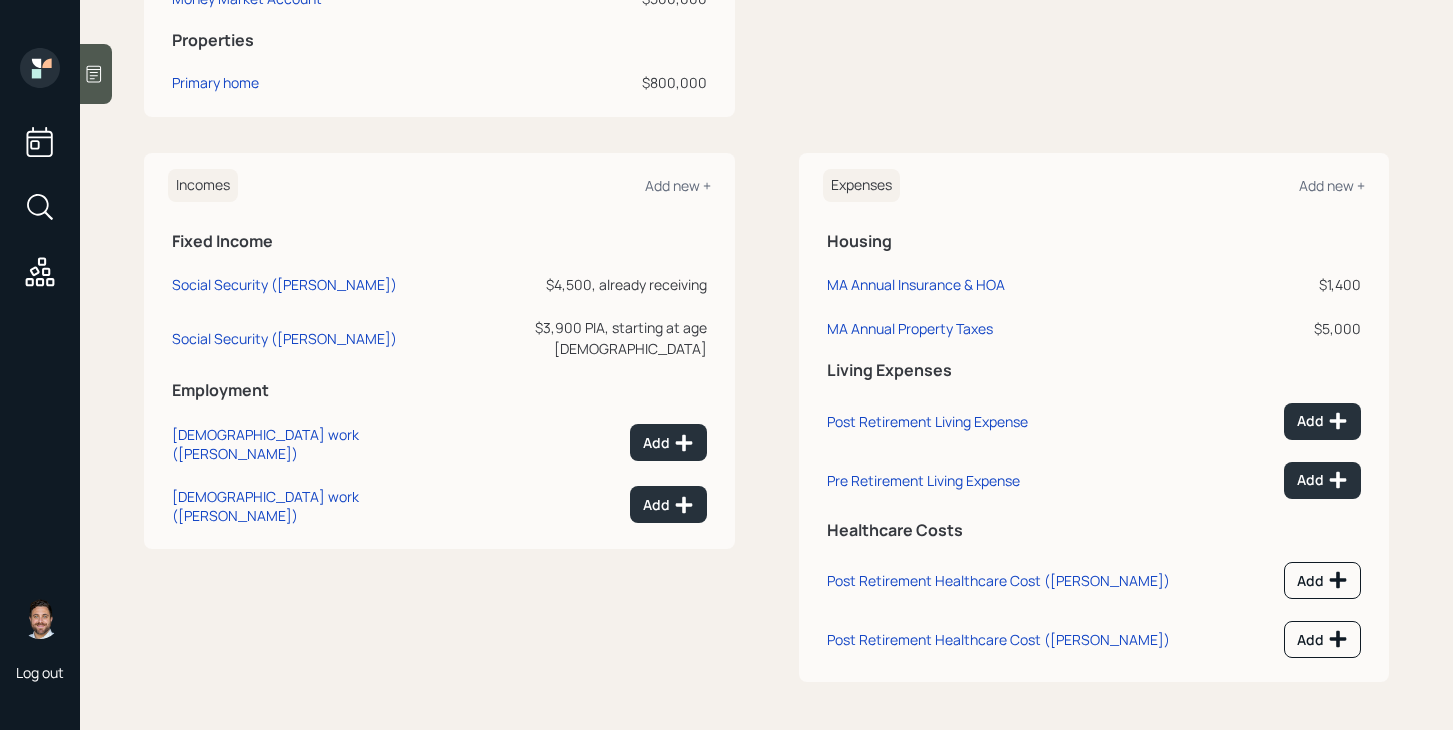 scroll, scrollTop: 0, scrollLeft: 0, axis: both 